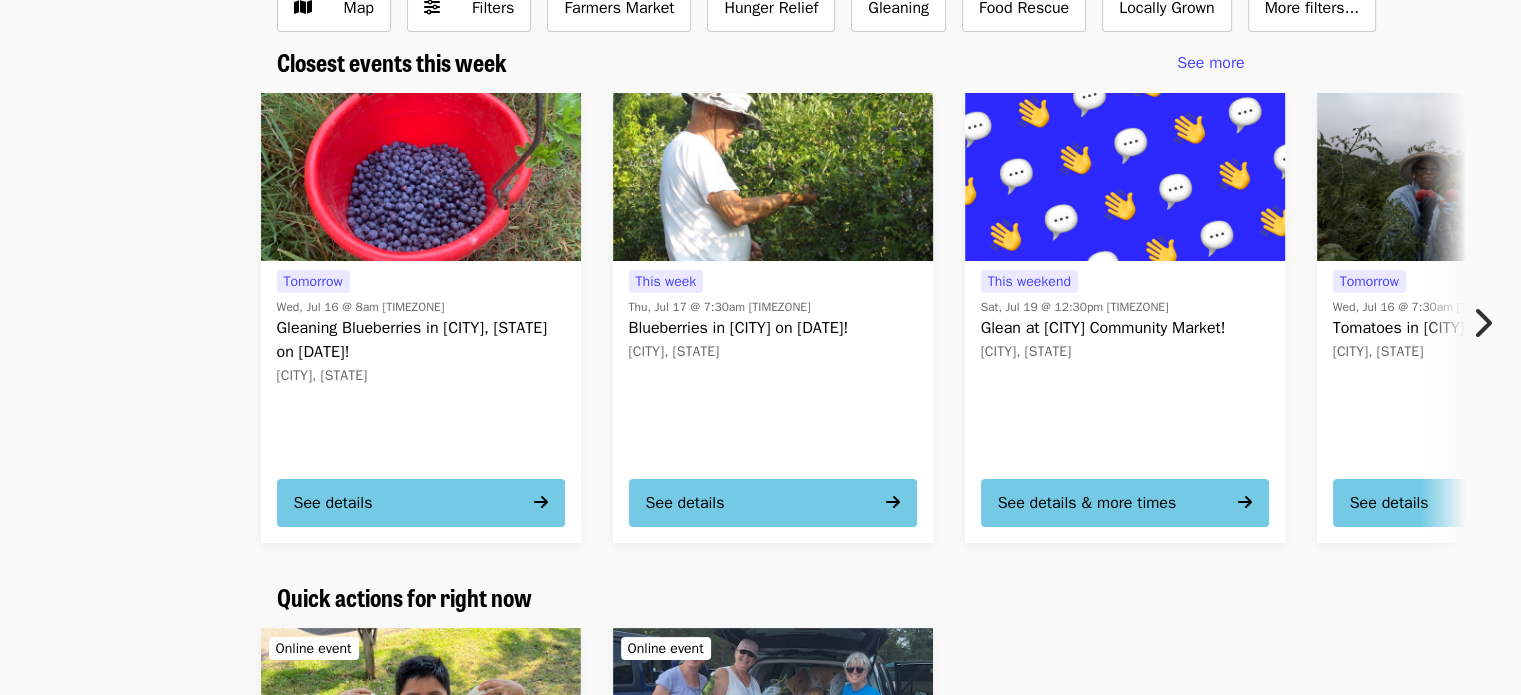 scroll, scrollTop: 0, scrollLeft: 0, axis: both 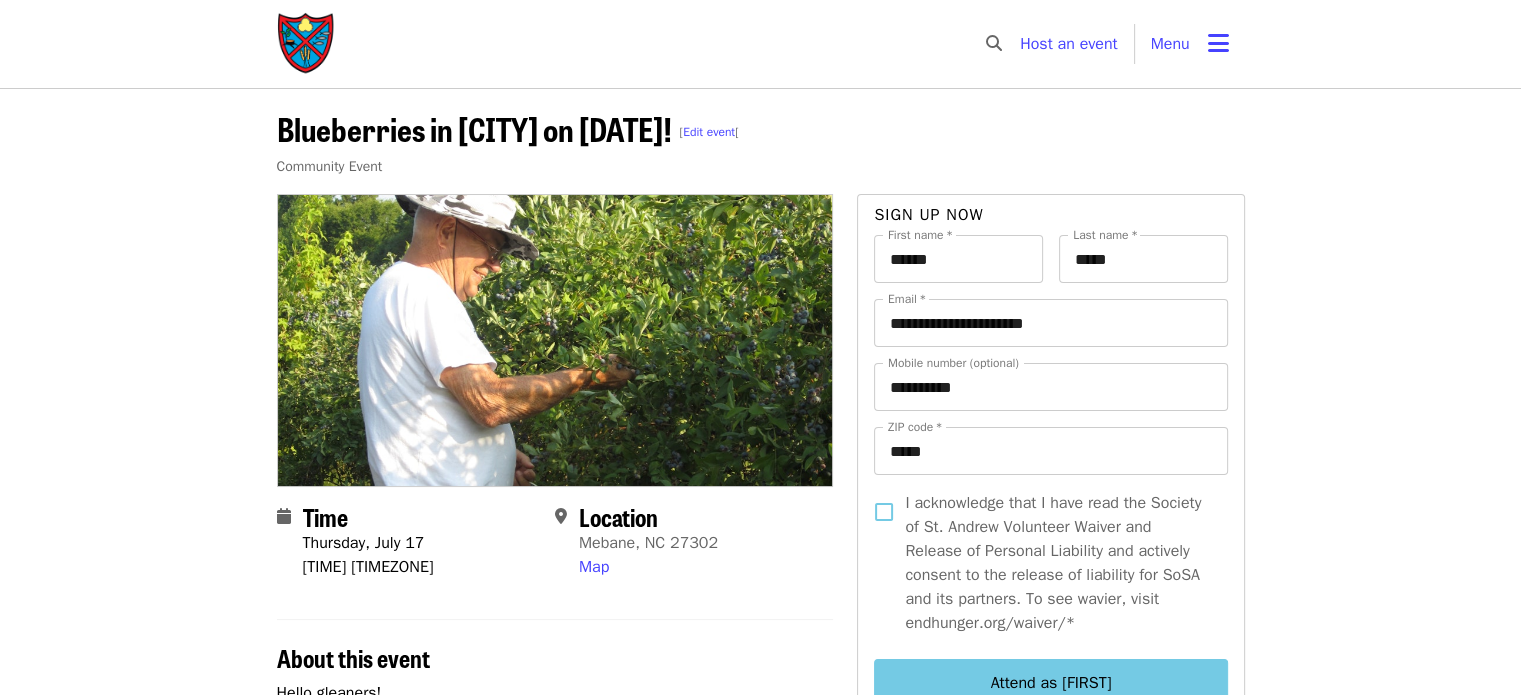 click on "Menu" at bounding box center (1190, 44) 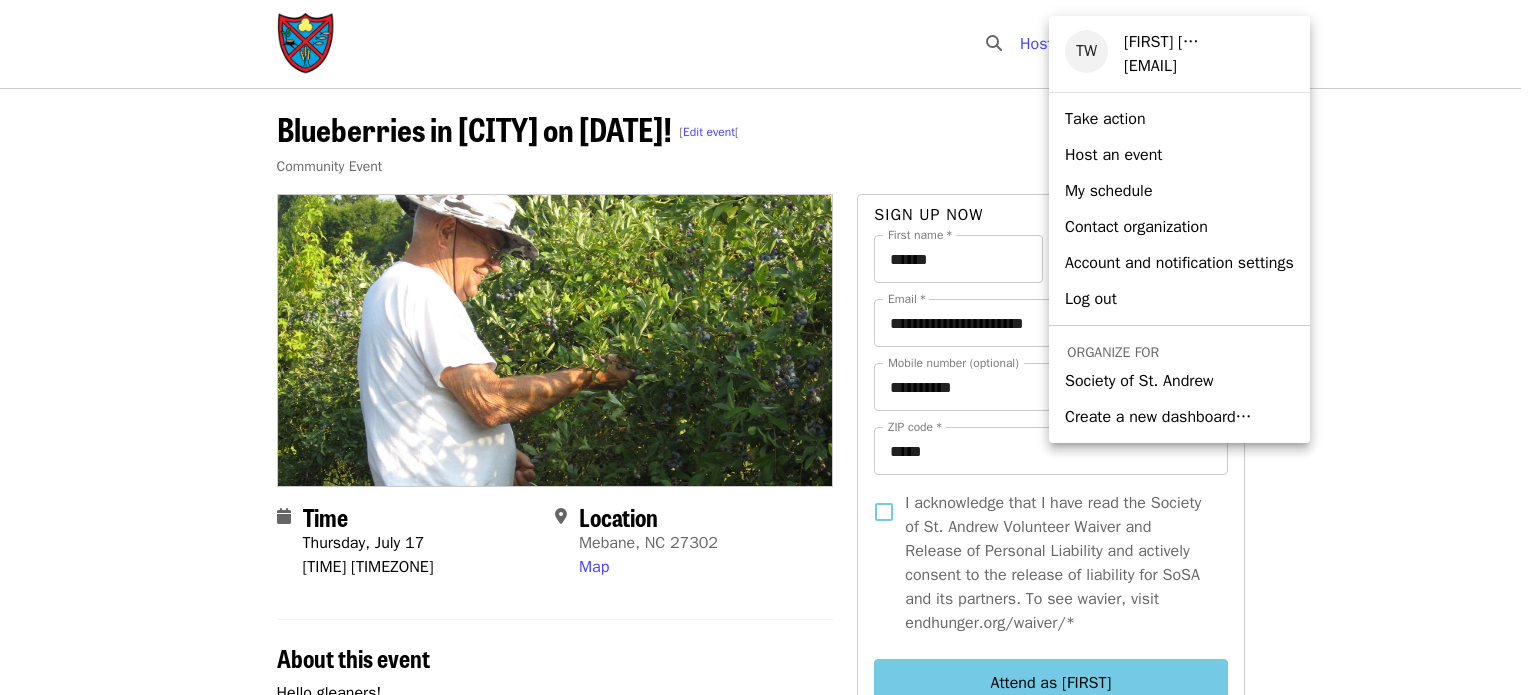 click on "Society of St. Andrew" at bounding box center (1139, 381) 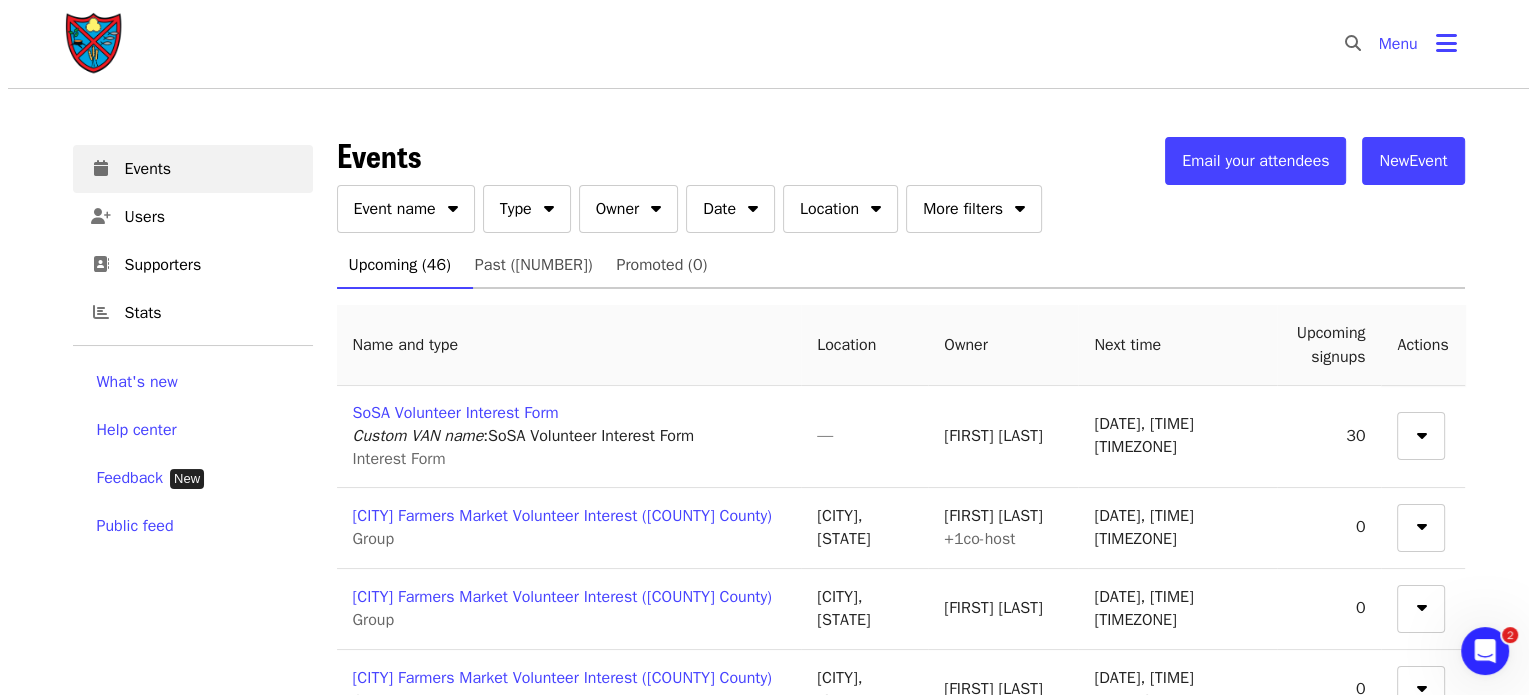scroll, scrollTop: 0, scrollLeft: 0, axis: both 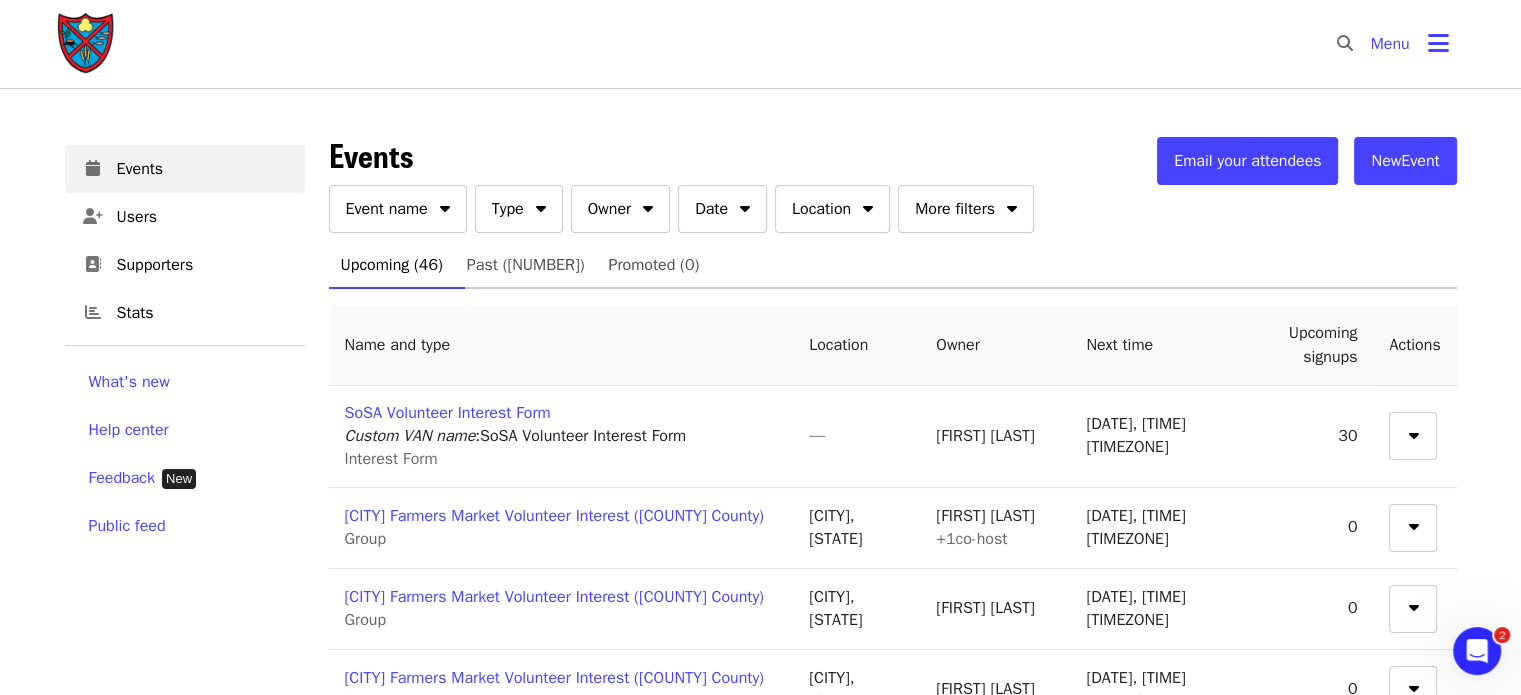 click on "Owner" at bounding box center (620, 209) 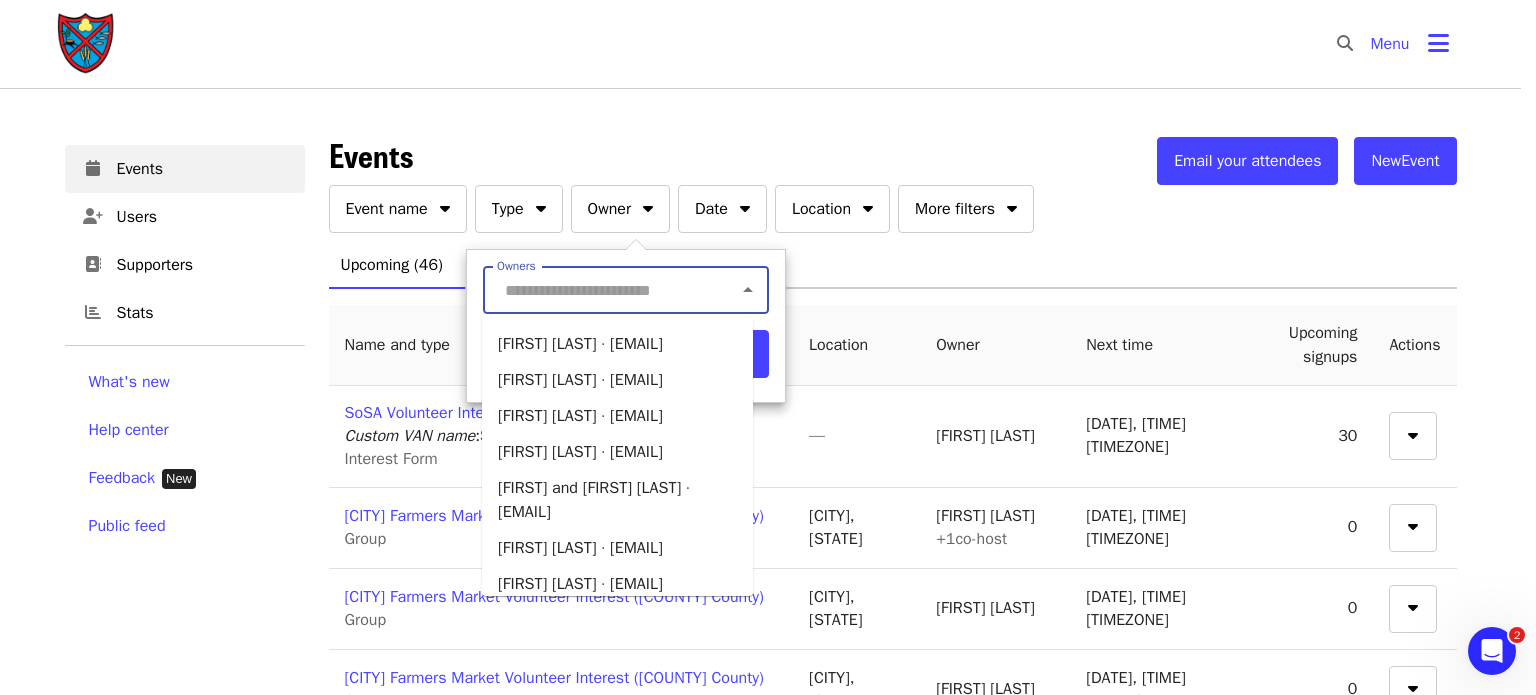 click on "Owners" at bounding box center (597, 290) 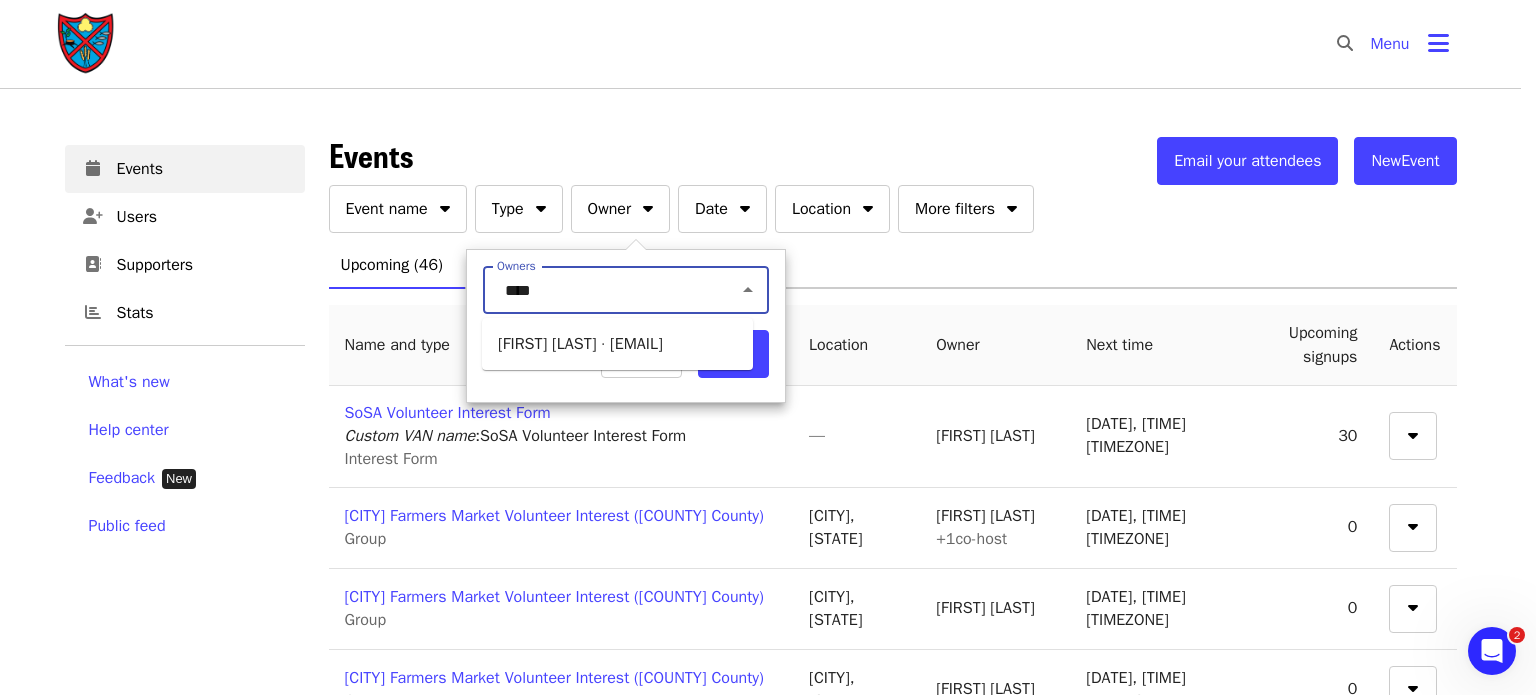 type on "*****" 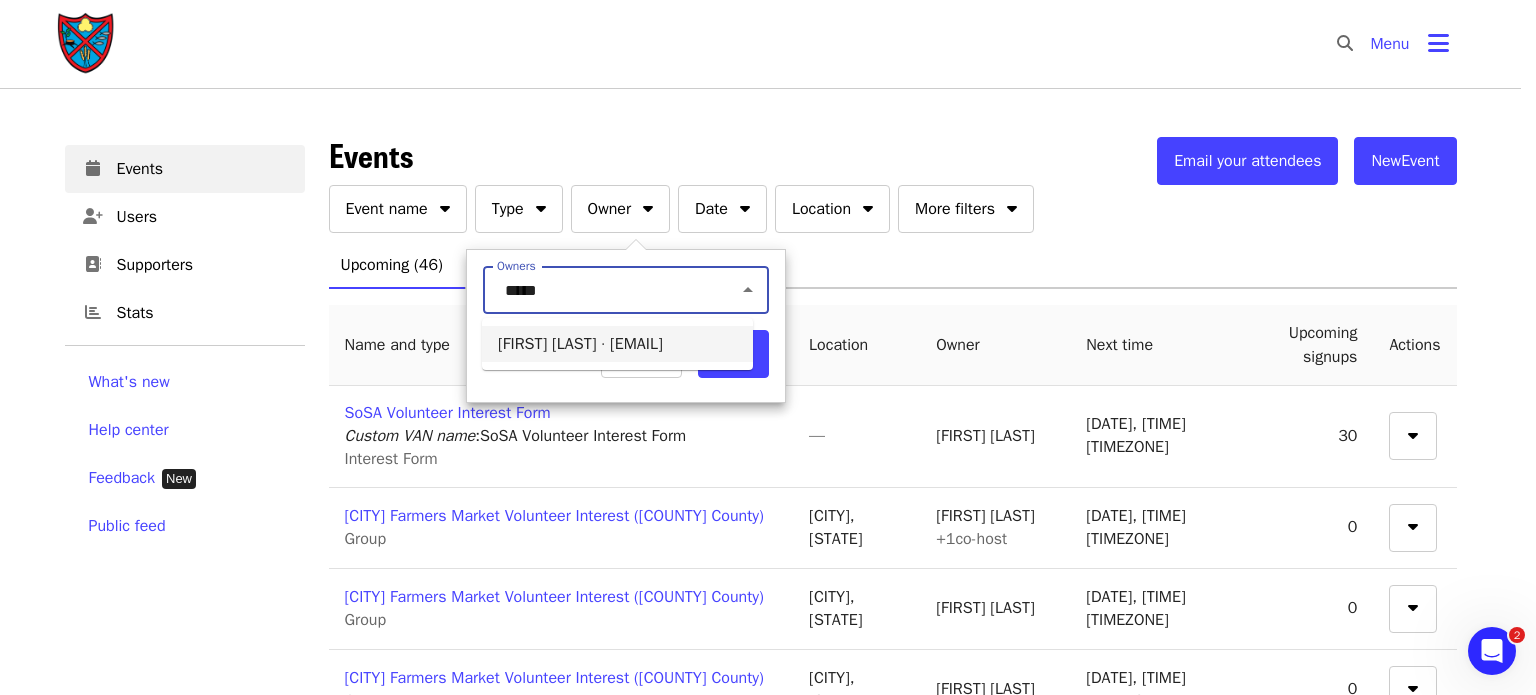 click on "[FIRST] [LAST] · [EMAIL]" at bounding box center [617, 344] 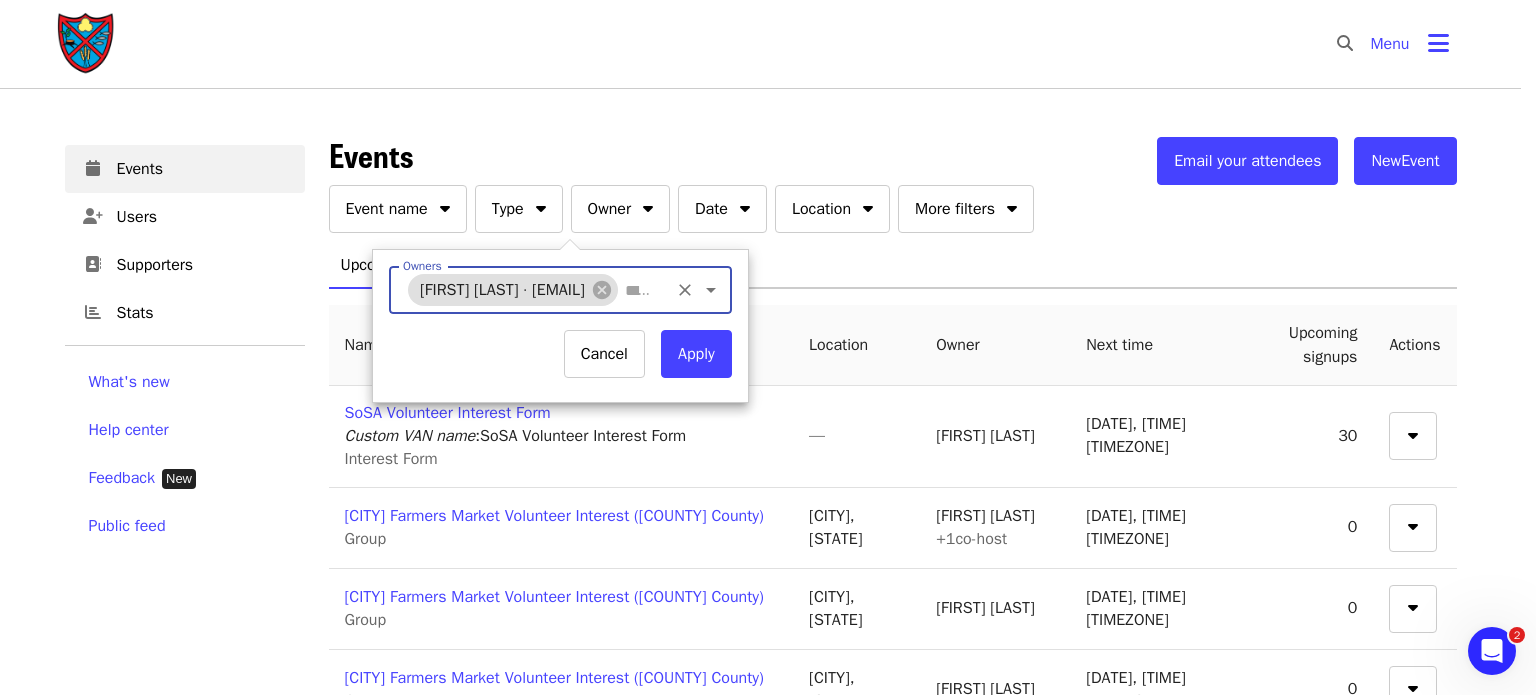 click on "Apply" at bounding box center [696, 354] 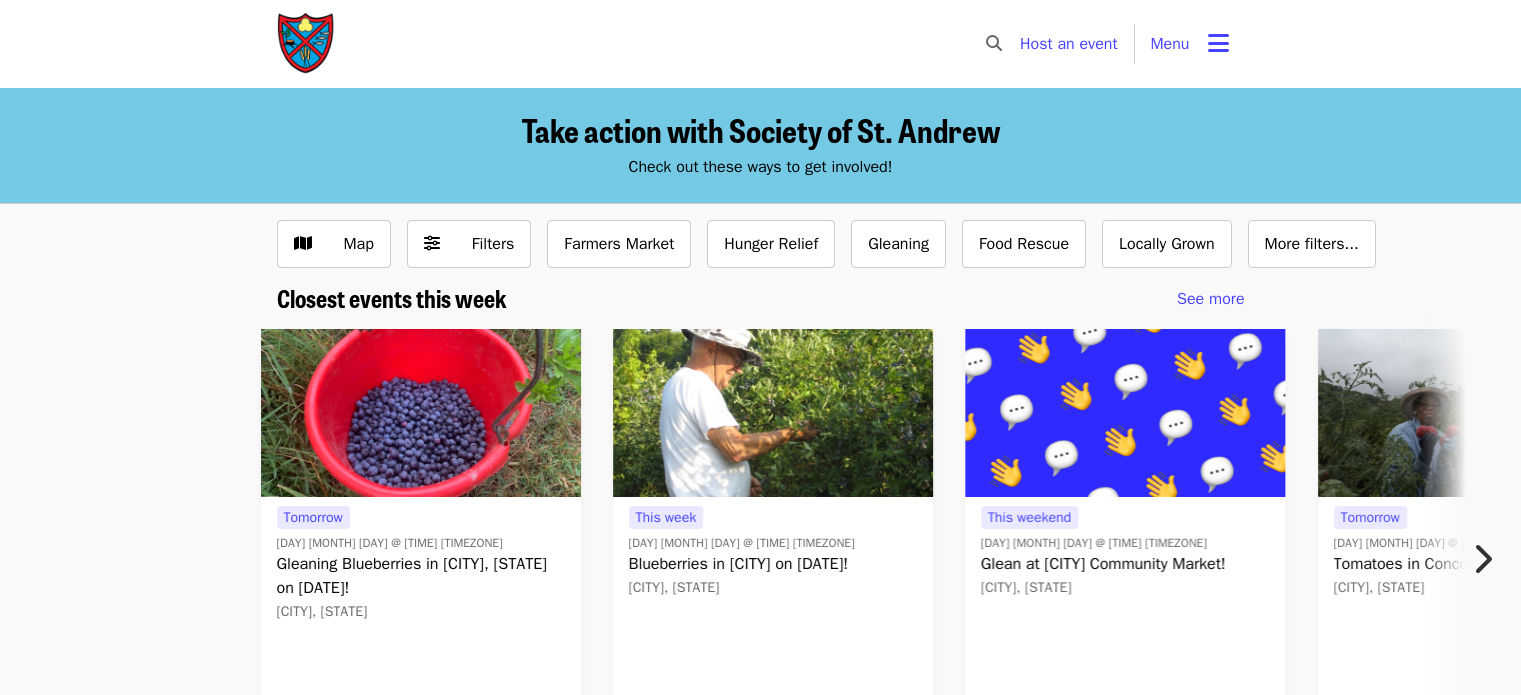 scroll, scrollTop: 0, scrollLeft: 0, axis: both 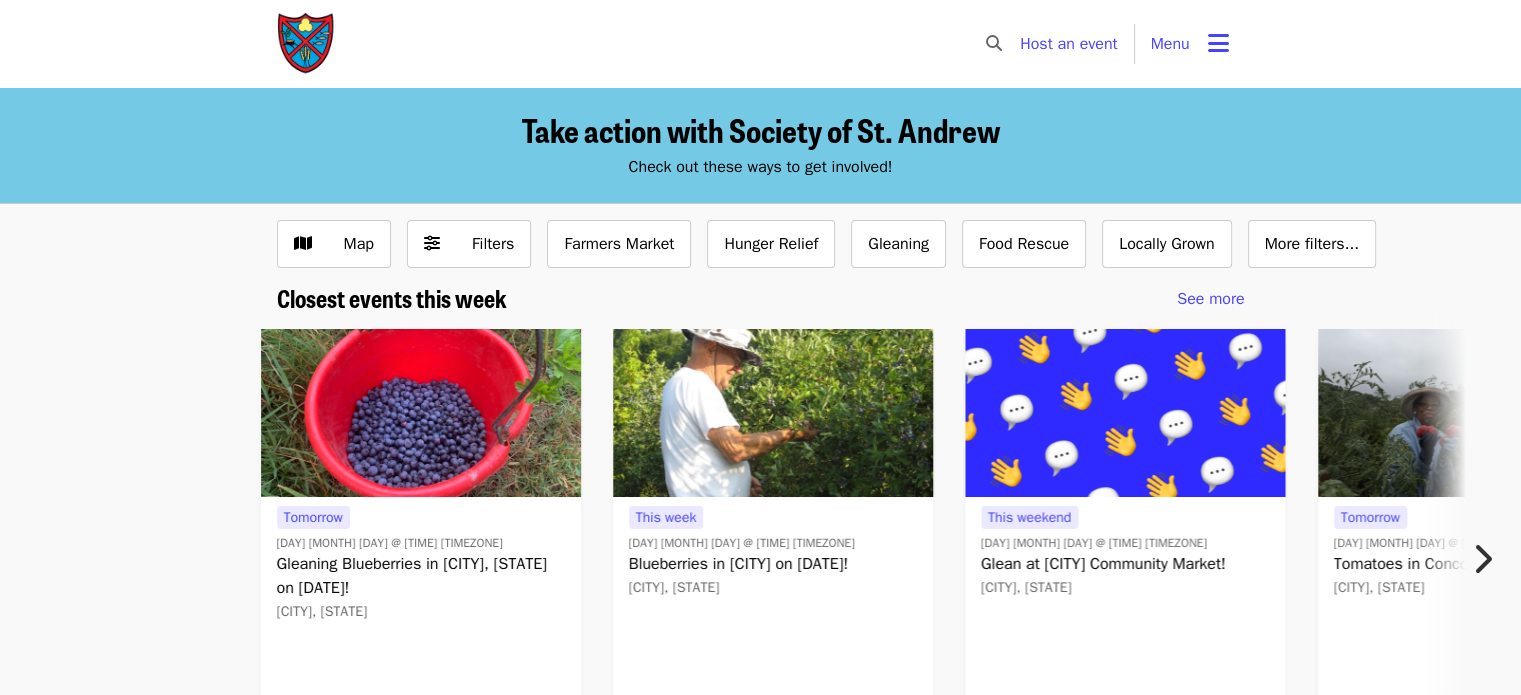 click on "Menu" at bounding box center (1170, 44) 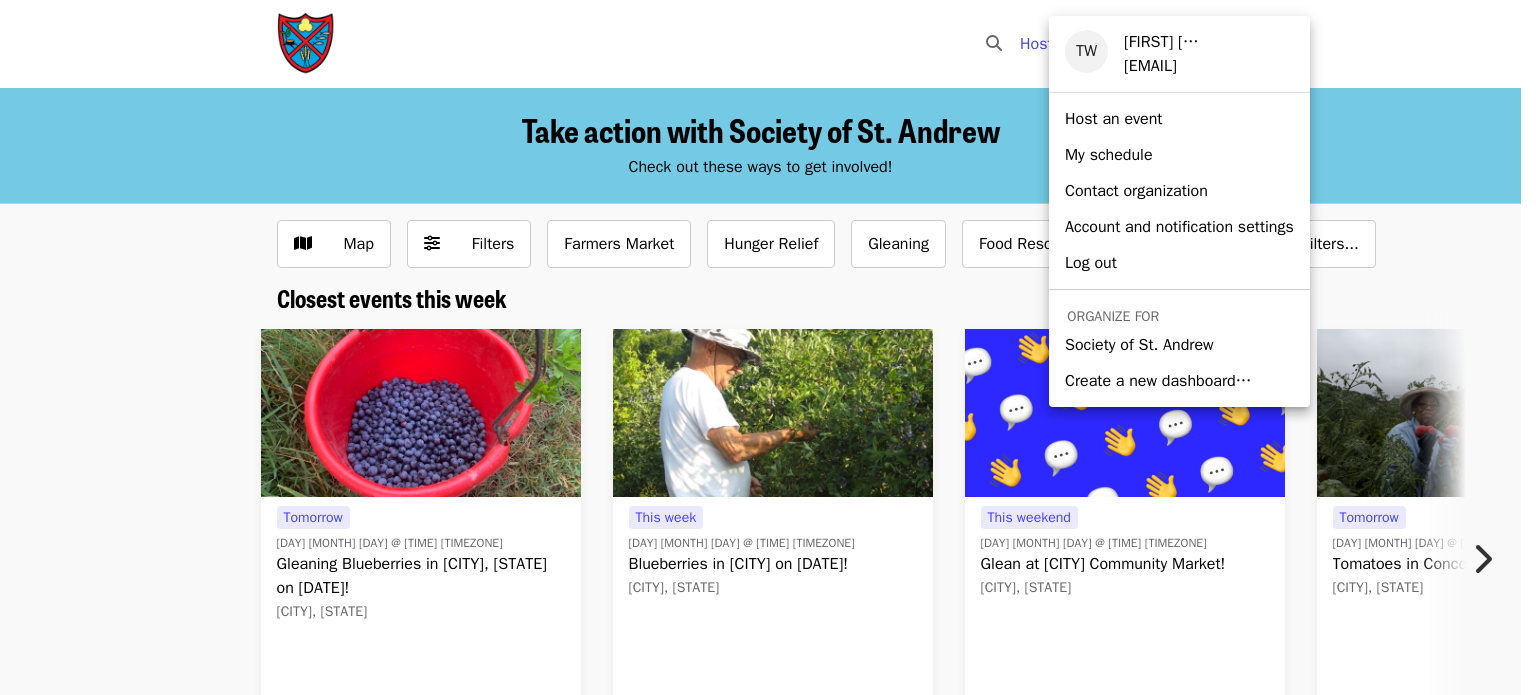 click on "Society of St. Andrew" at bounding box center (1139, 345) 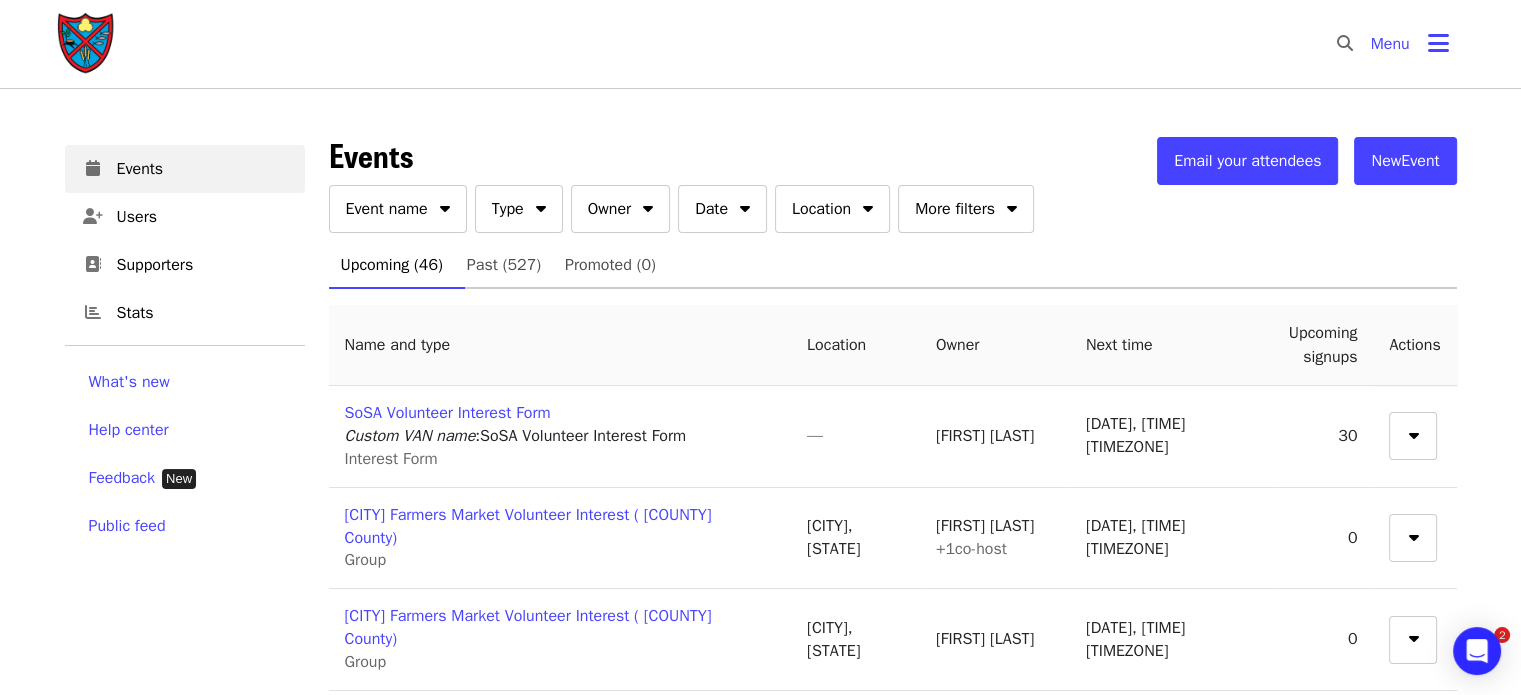 click at bounding box center (648, 205) 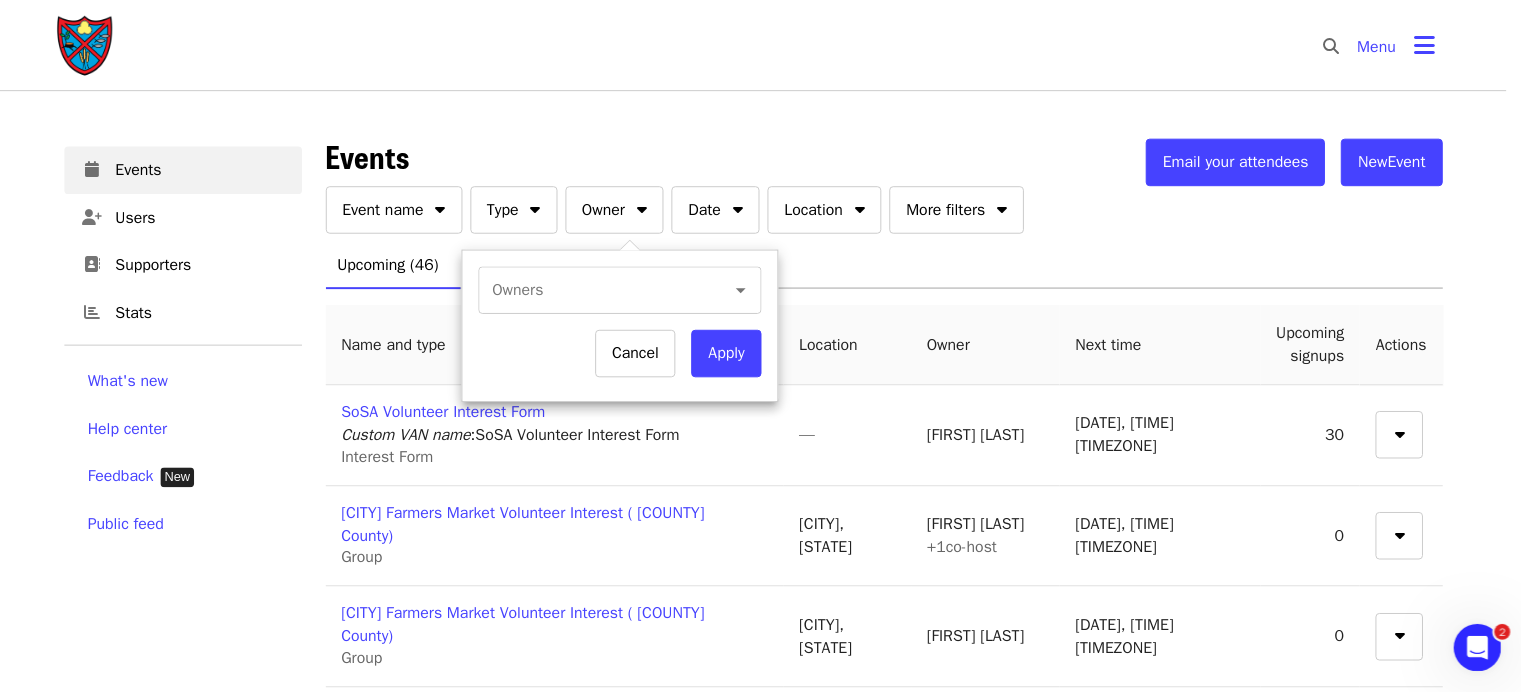 scroll, scrollTop: 0, scrollLeft: 0, axis: both 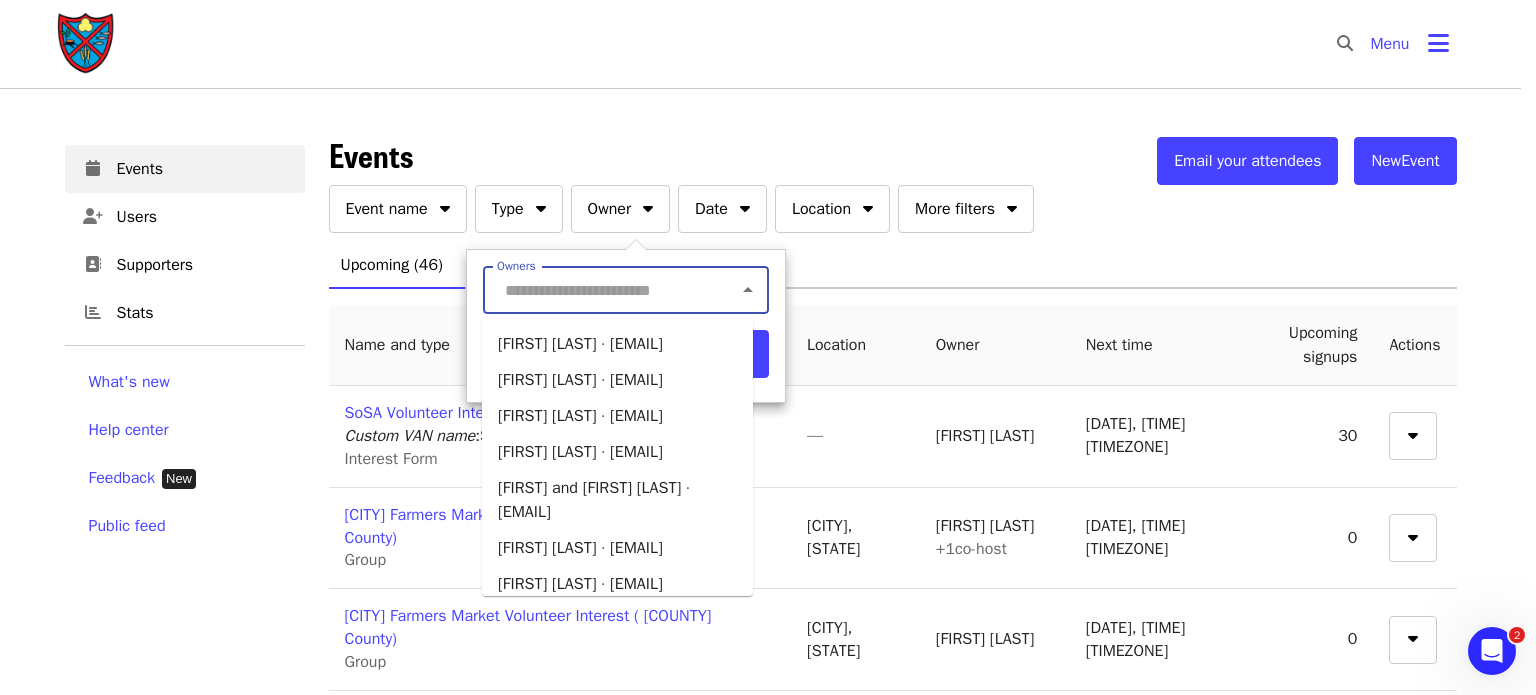 click on "Owners" at bounding box center [597, 290] 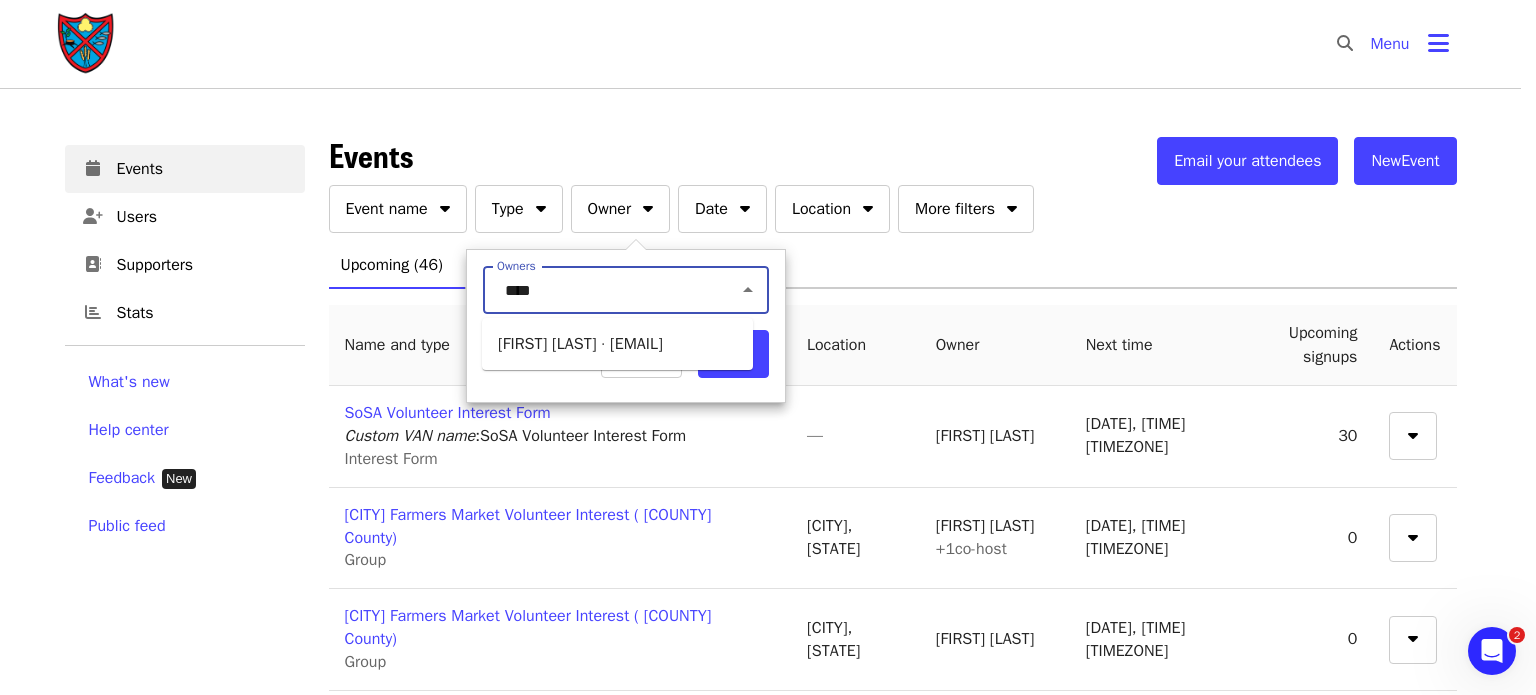 type on "*****" 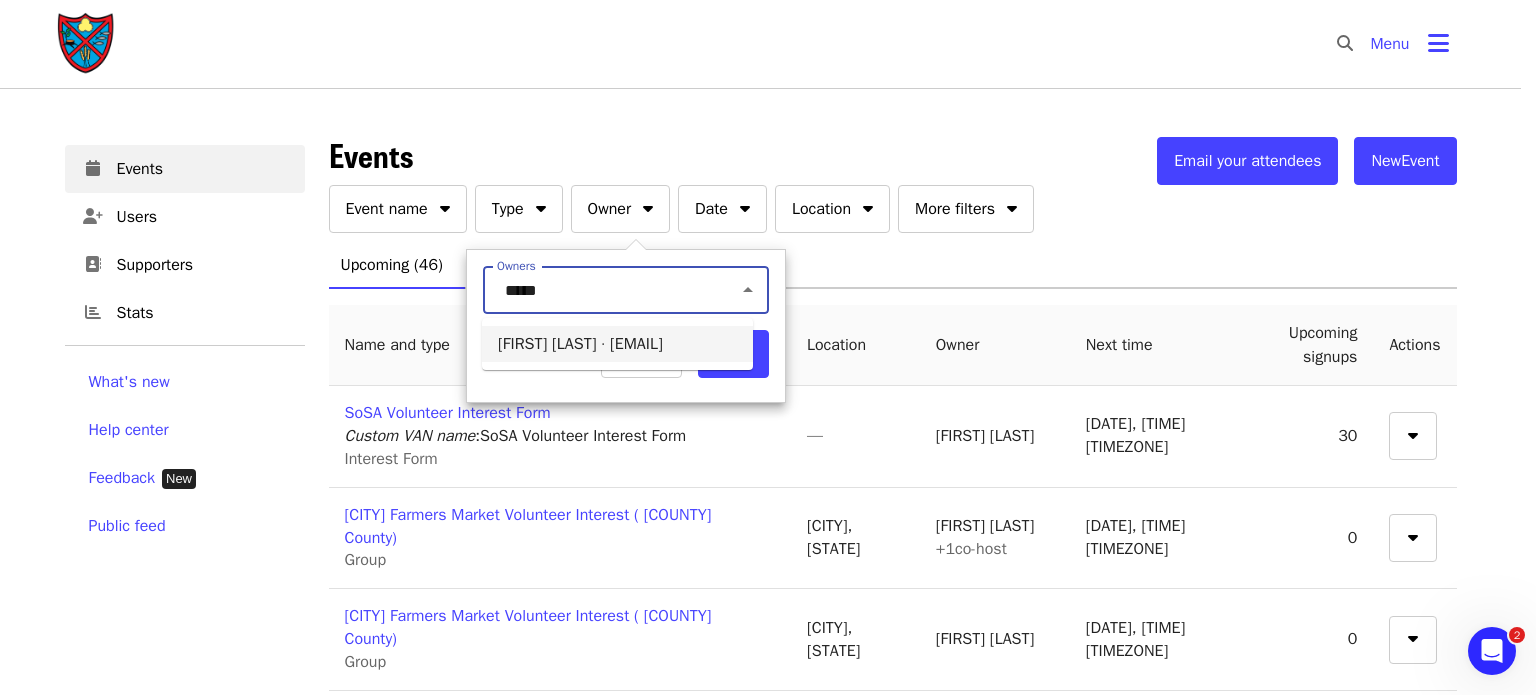 click on "[FIRST] [LAST] · [EMAIL]" at bounding box center [617, 344] 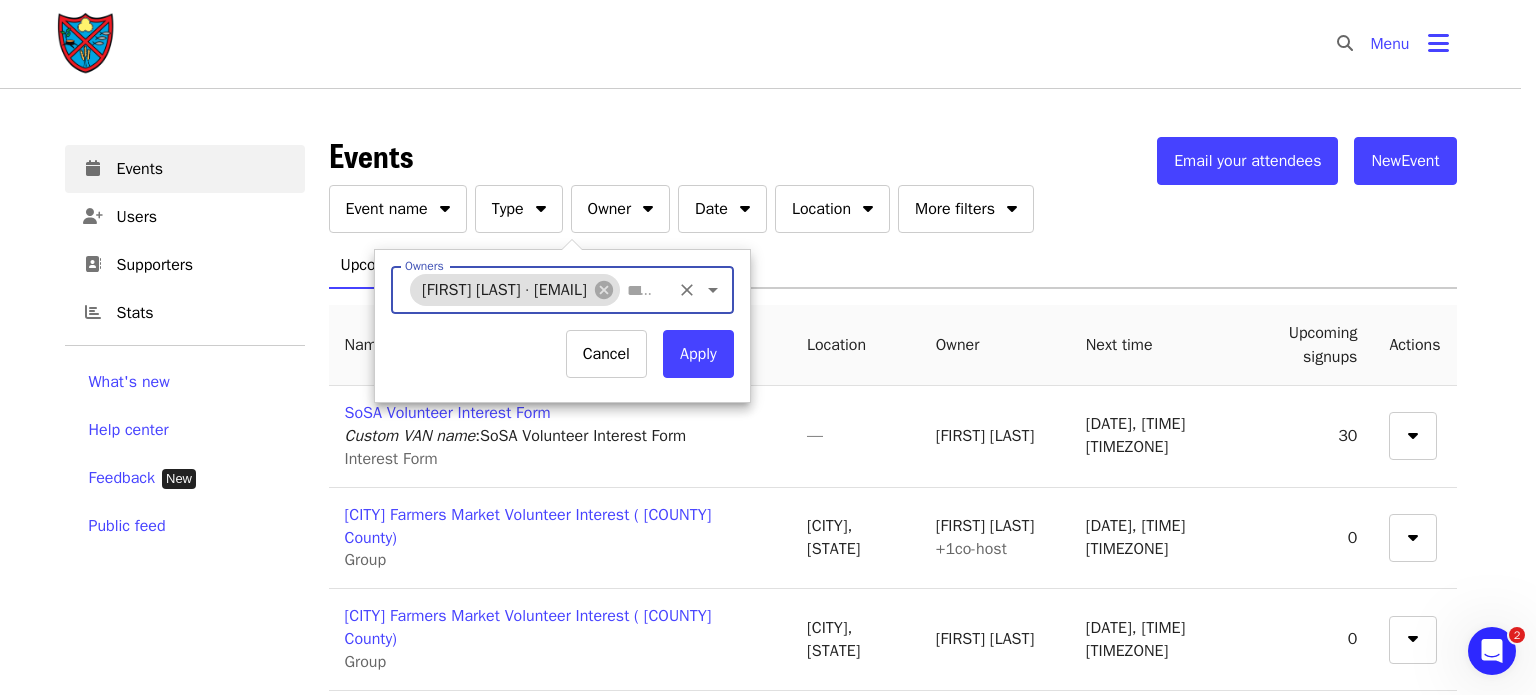 click on "Apply" at bounding box center (698, 354) 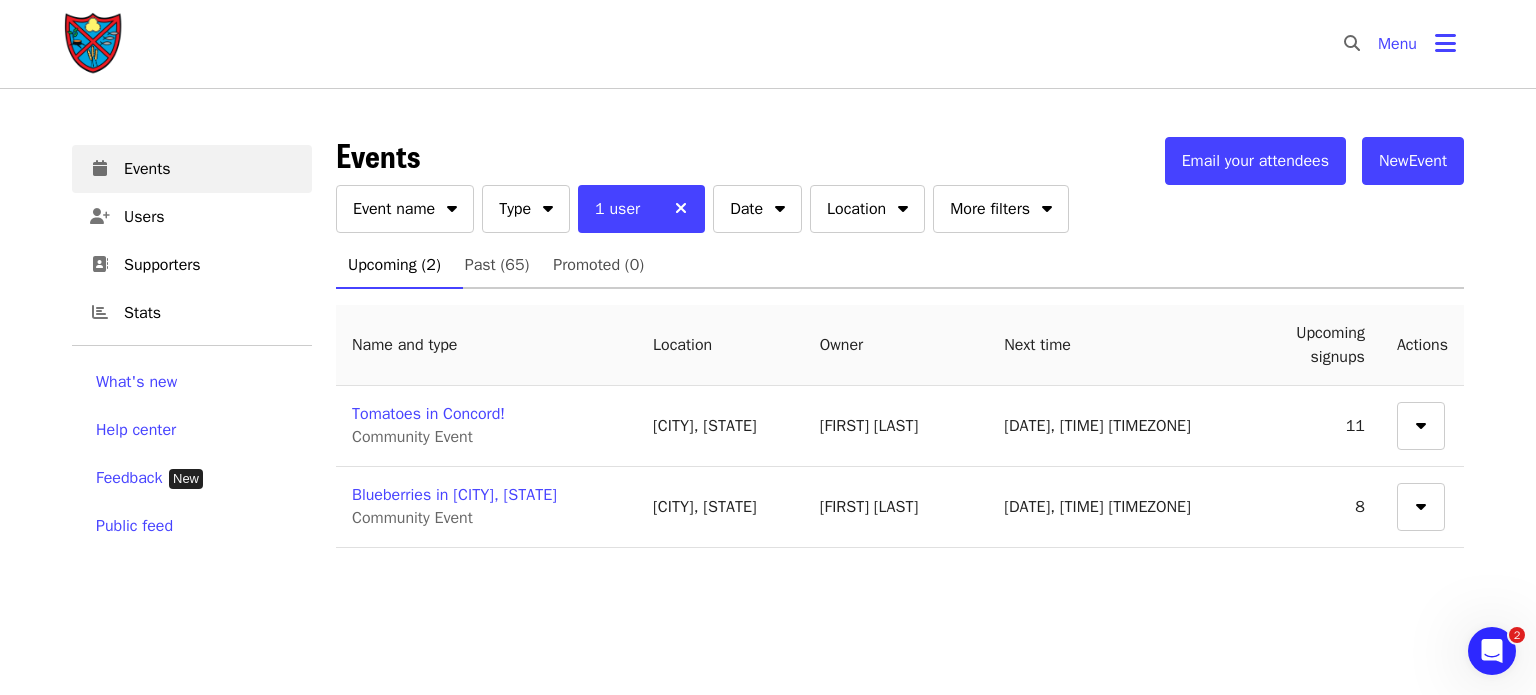 click on "Past (65)" at bounding box center [497, 265] 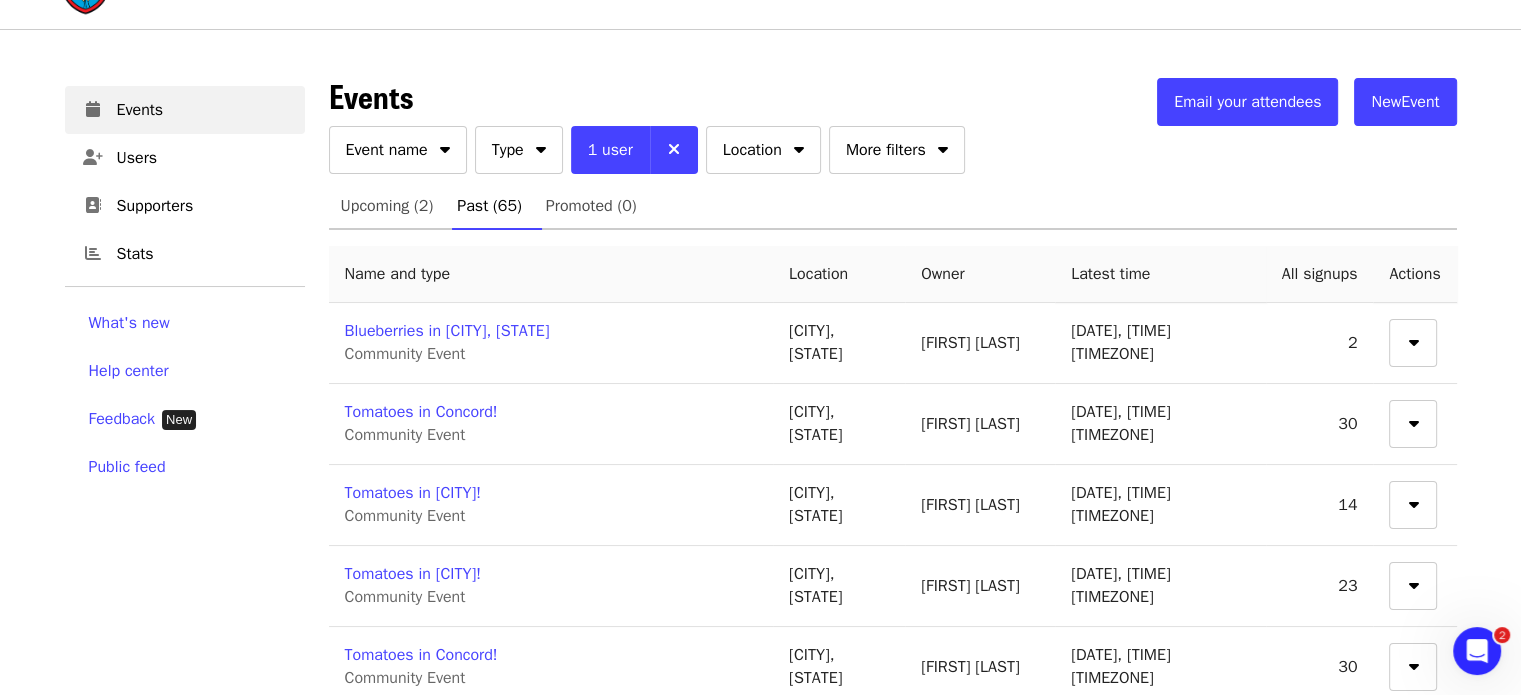 scroll, scrollTop: 0, scrollLeft: 0, axis: both 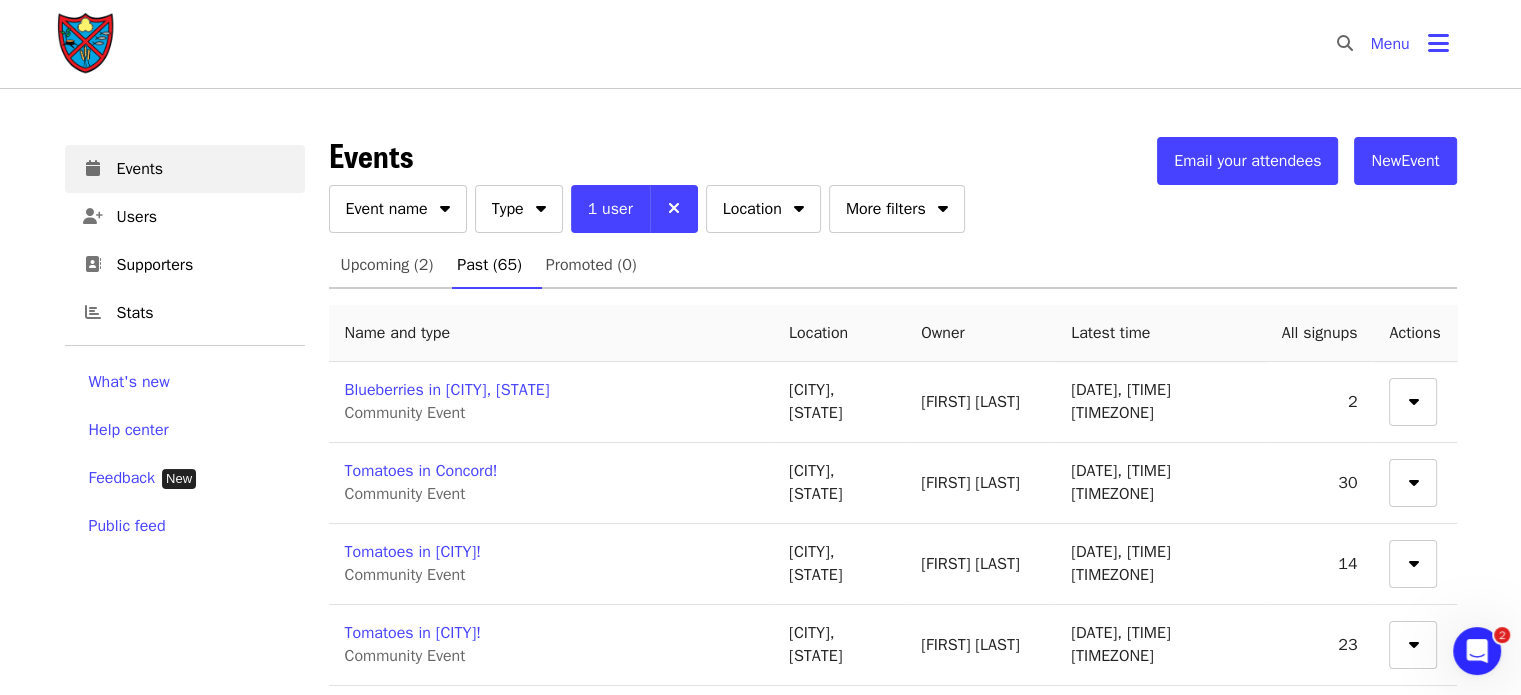 click on "​ Menu" at bounding box center (1394, 44) 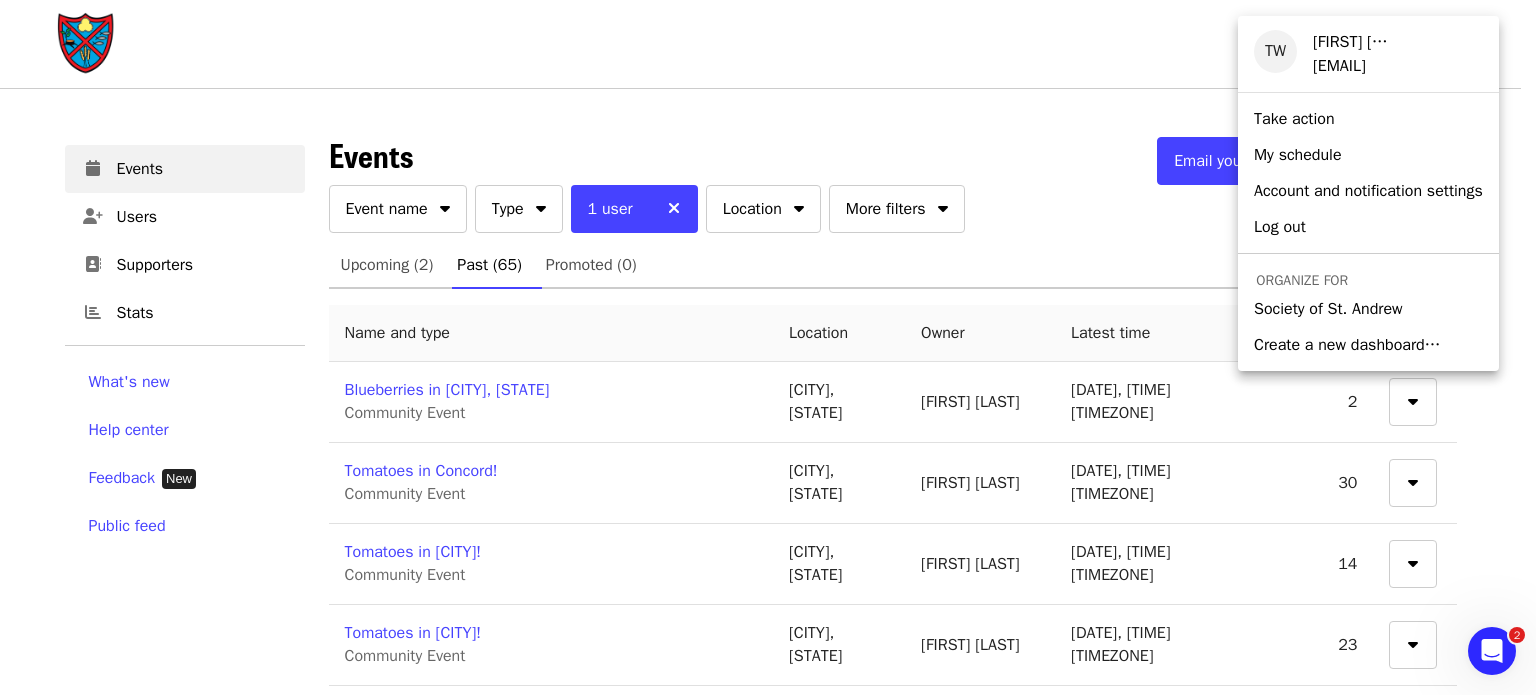 click at bounding box center [768, 347] 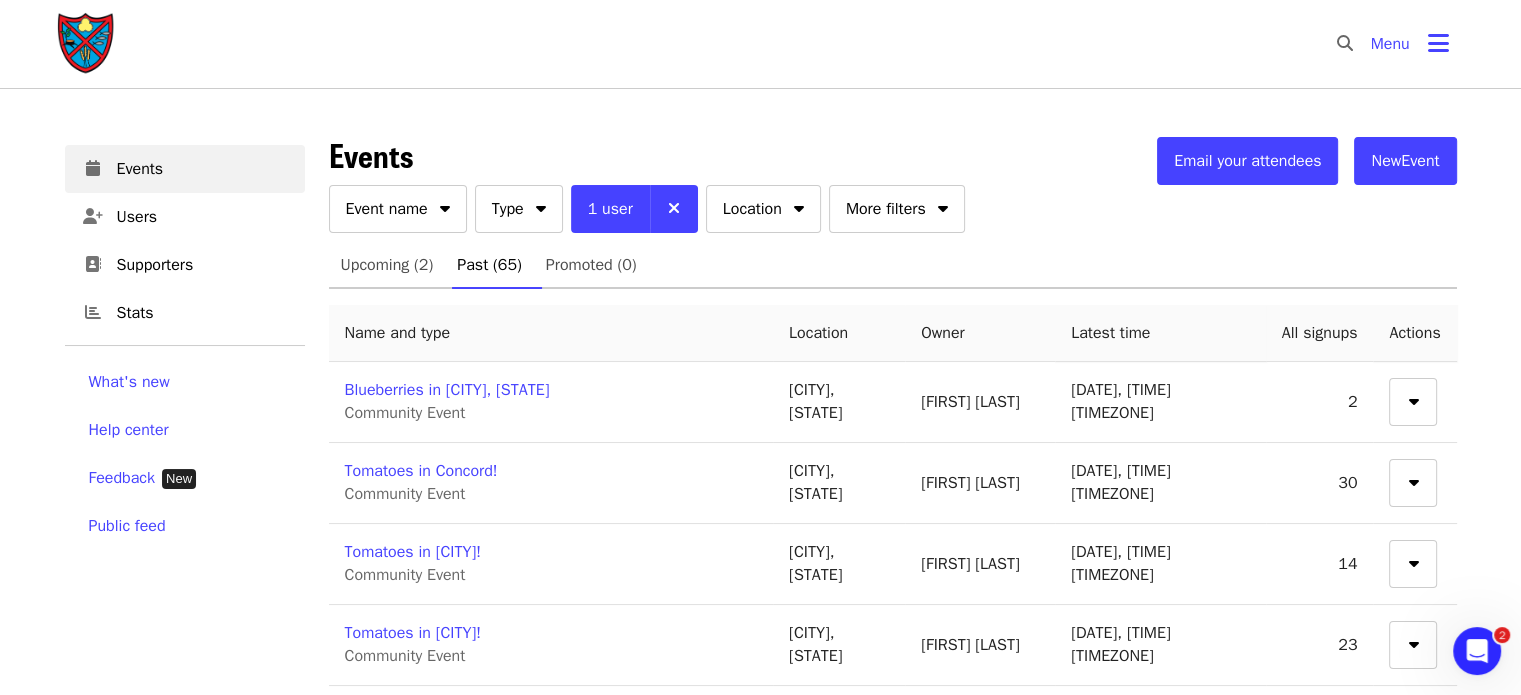 click at bounding box center (87, 44) 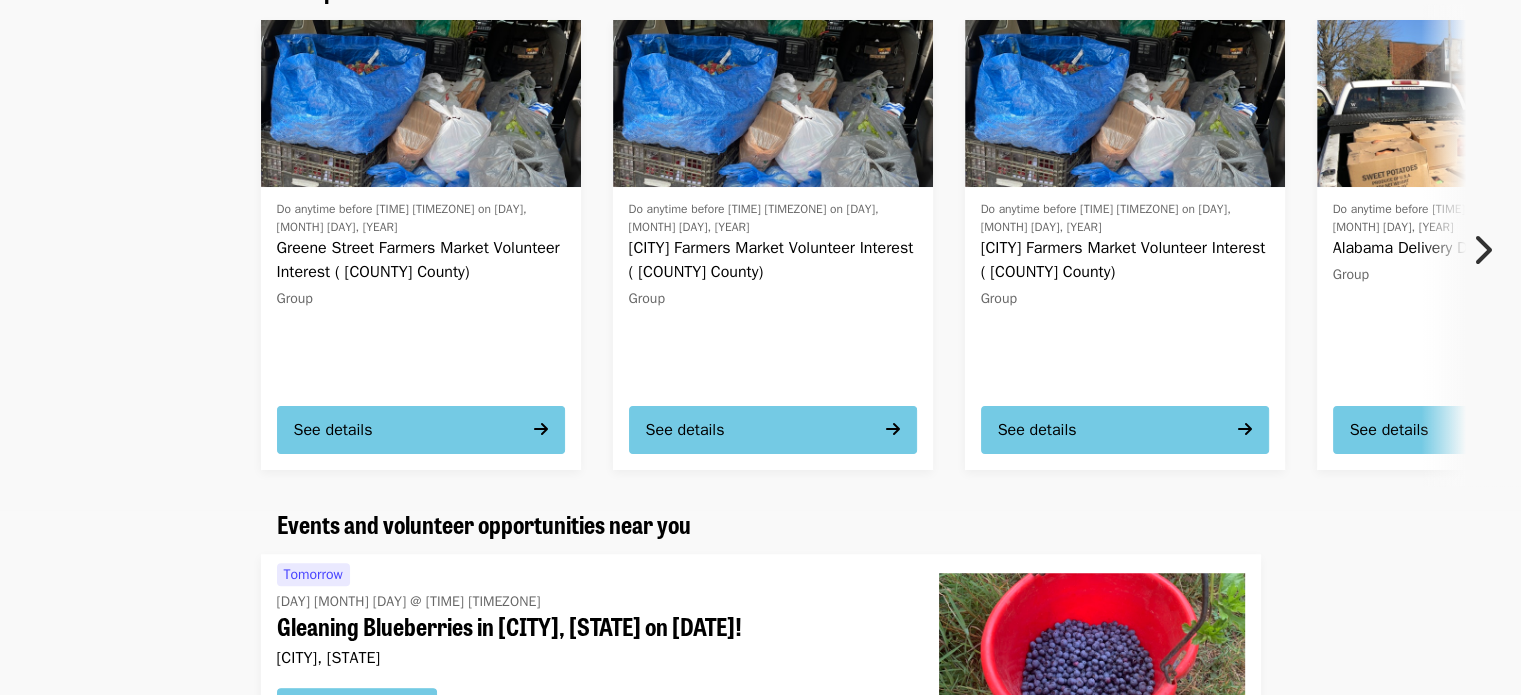 scroll, scrollTop: 1800, scrollLeft: 0, axis: vertical 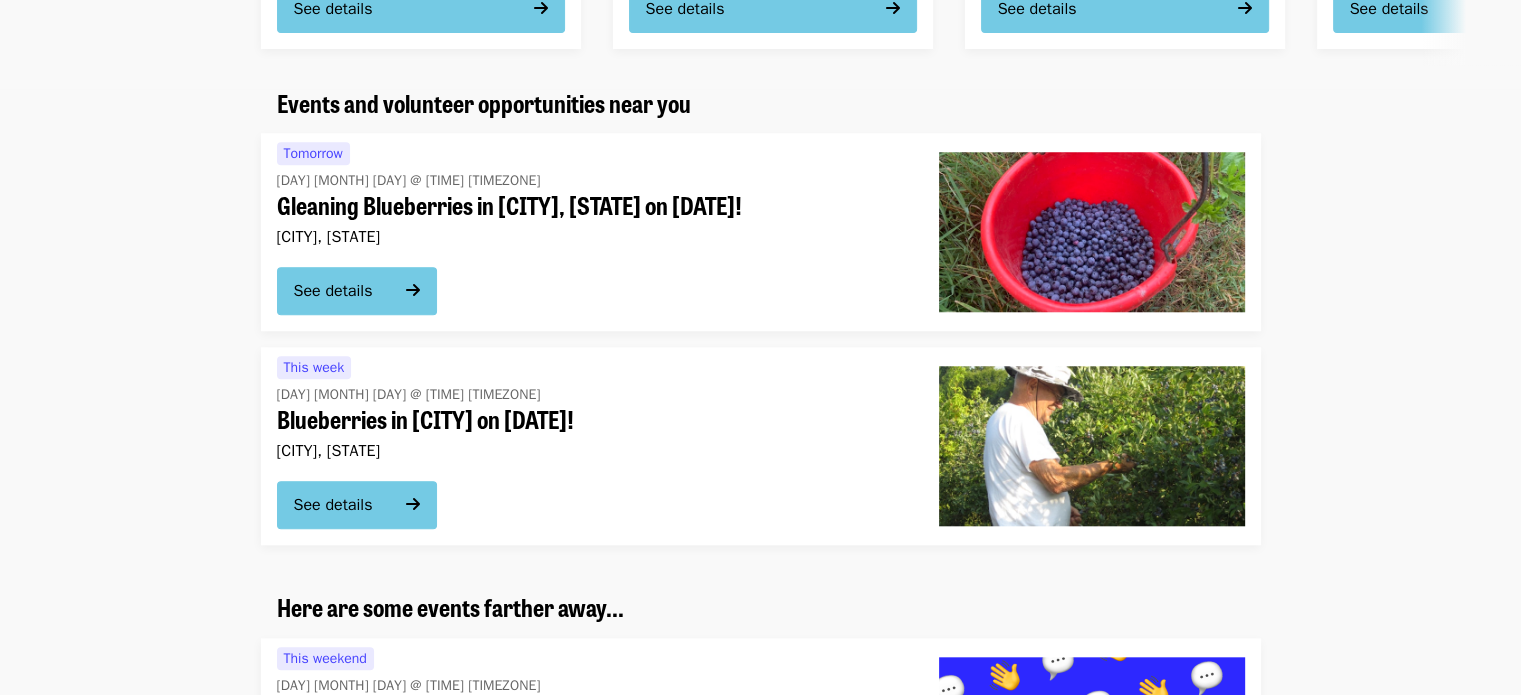 click on "[DAY] [MONTH] [DAY] @ [TIME] [TIMEZONE]" 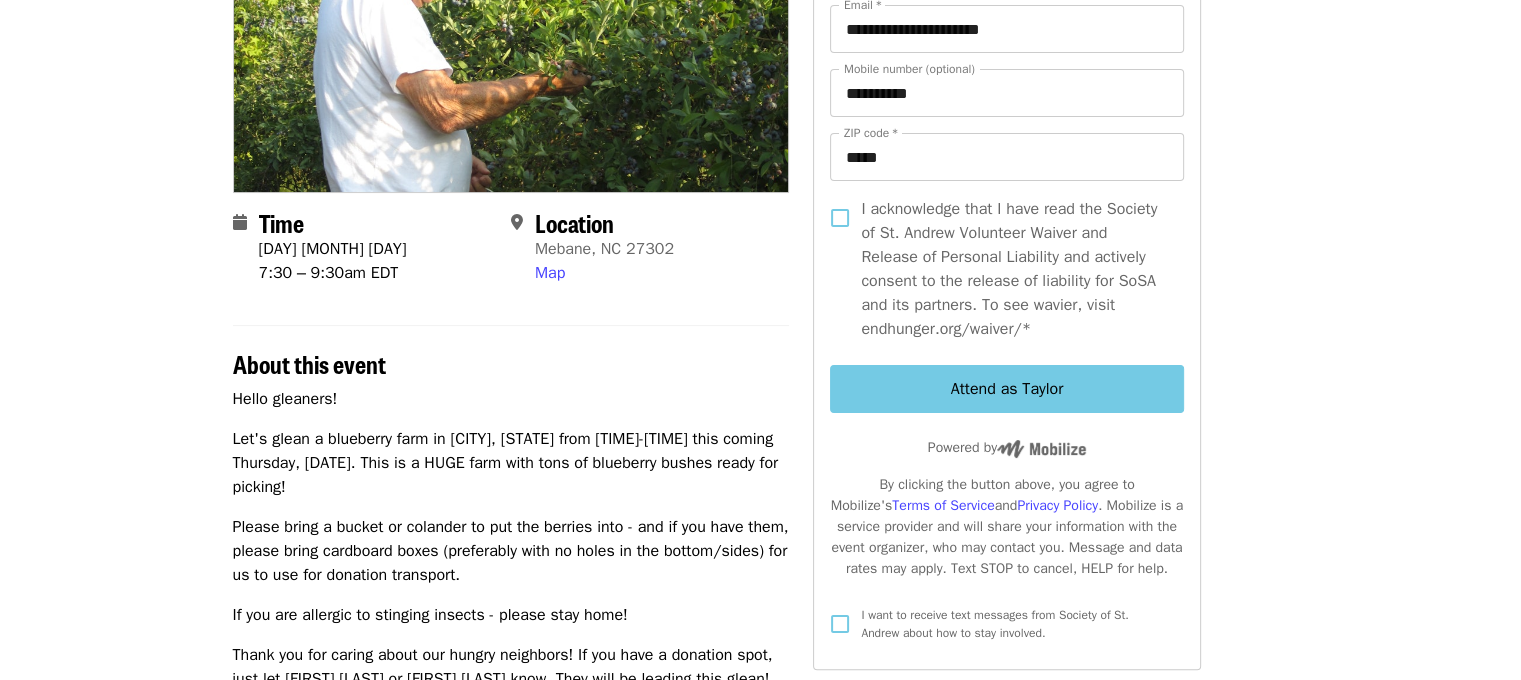 scroll, scrollTop: 0, scrollLeft: 47, axis: horizontal 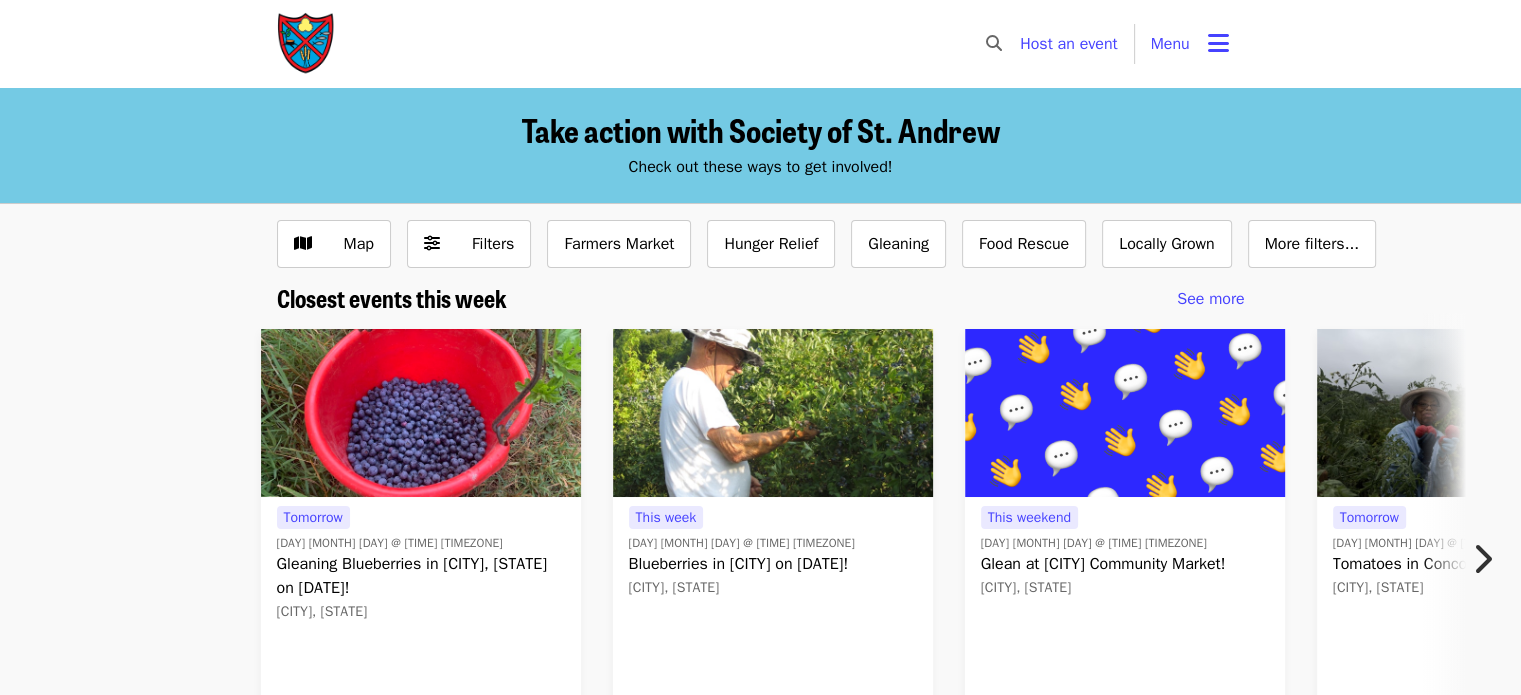 click on "Menu" at bounding box center [1170, 44] 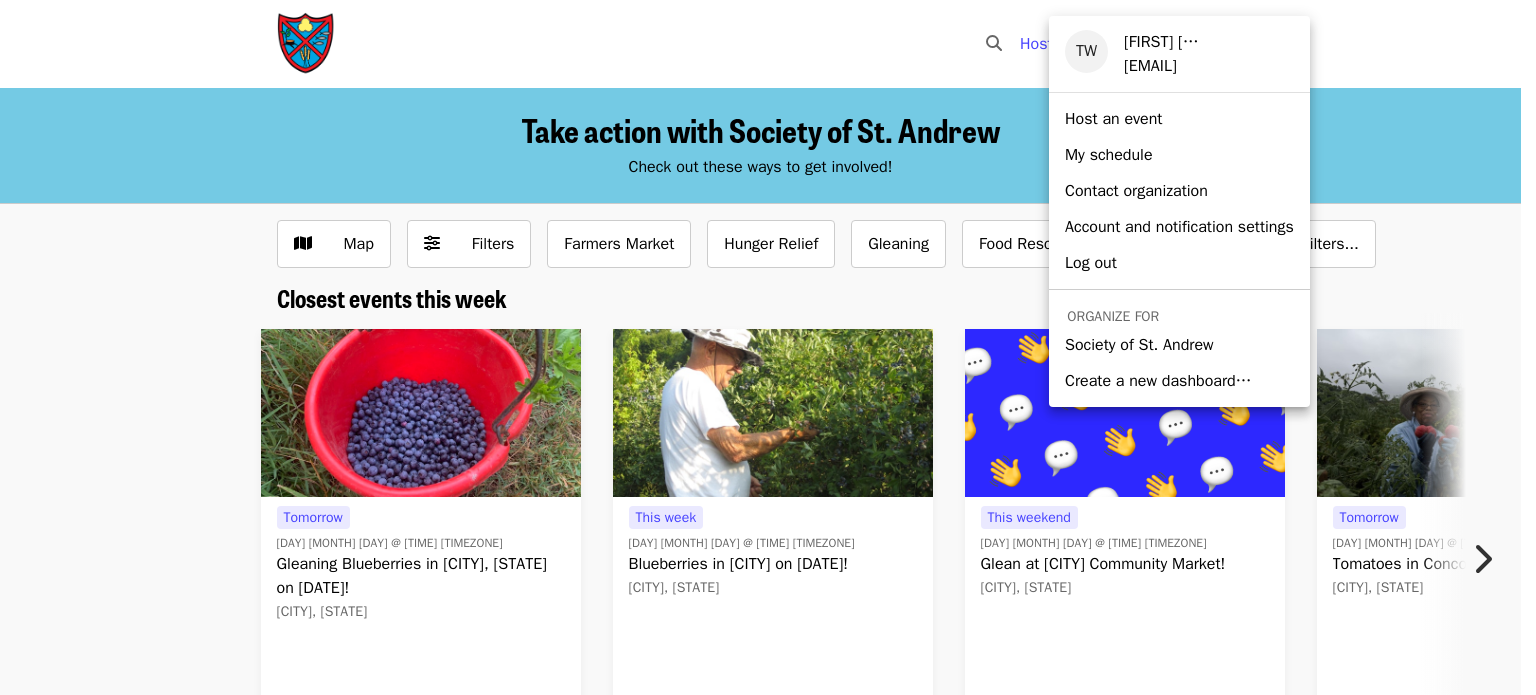 click at bounding box center [768, 347] 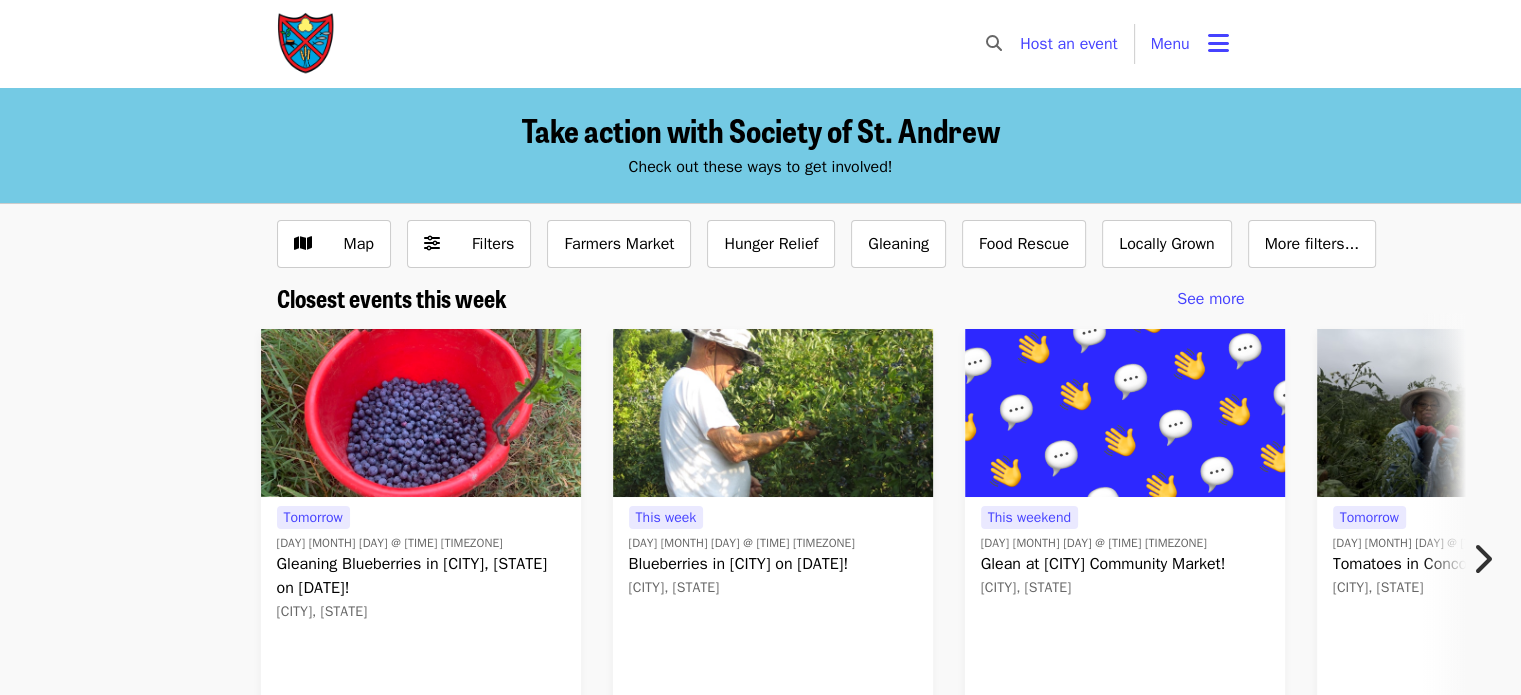 click at bounding box center [1218, 43] 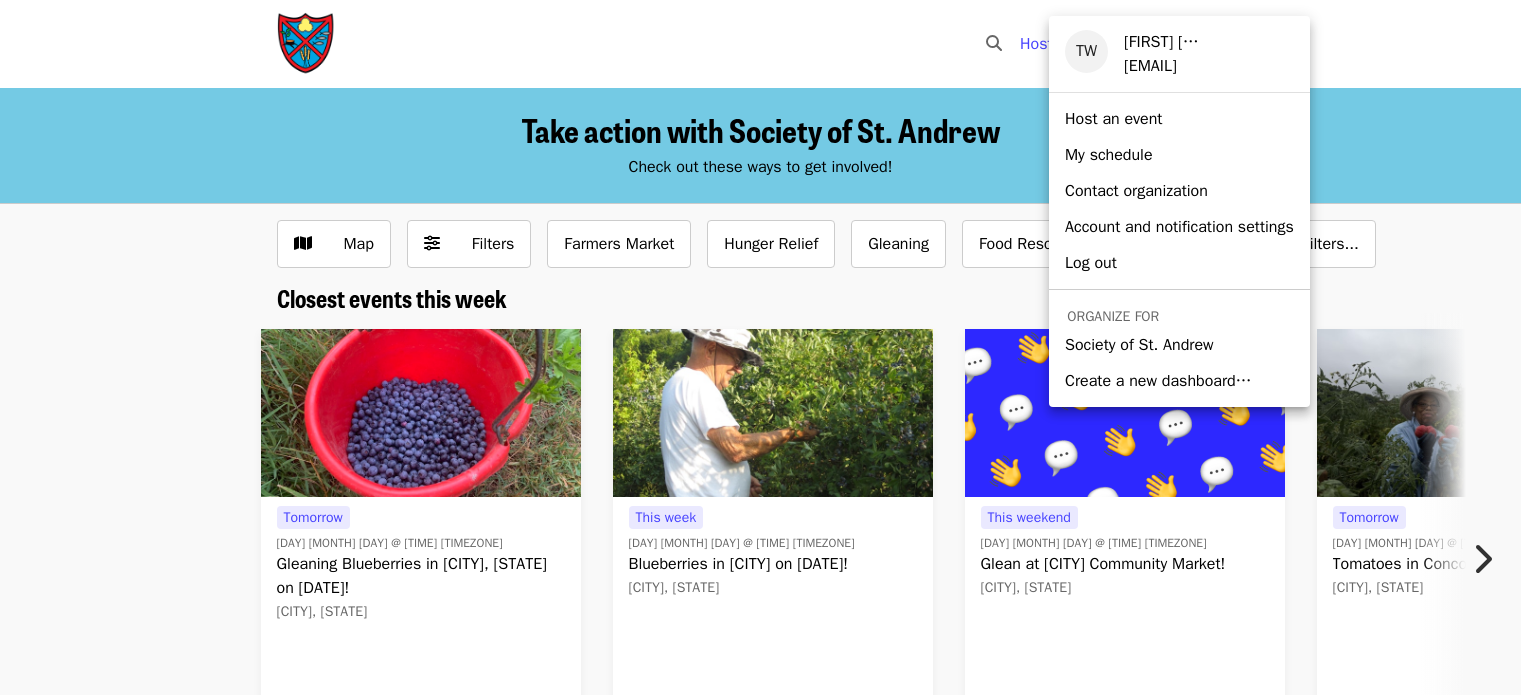 click on "Society of St. Andrew" at bounding box center [1139, 345] 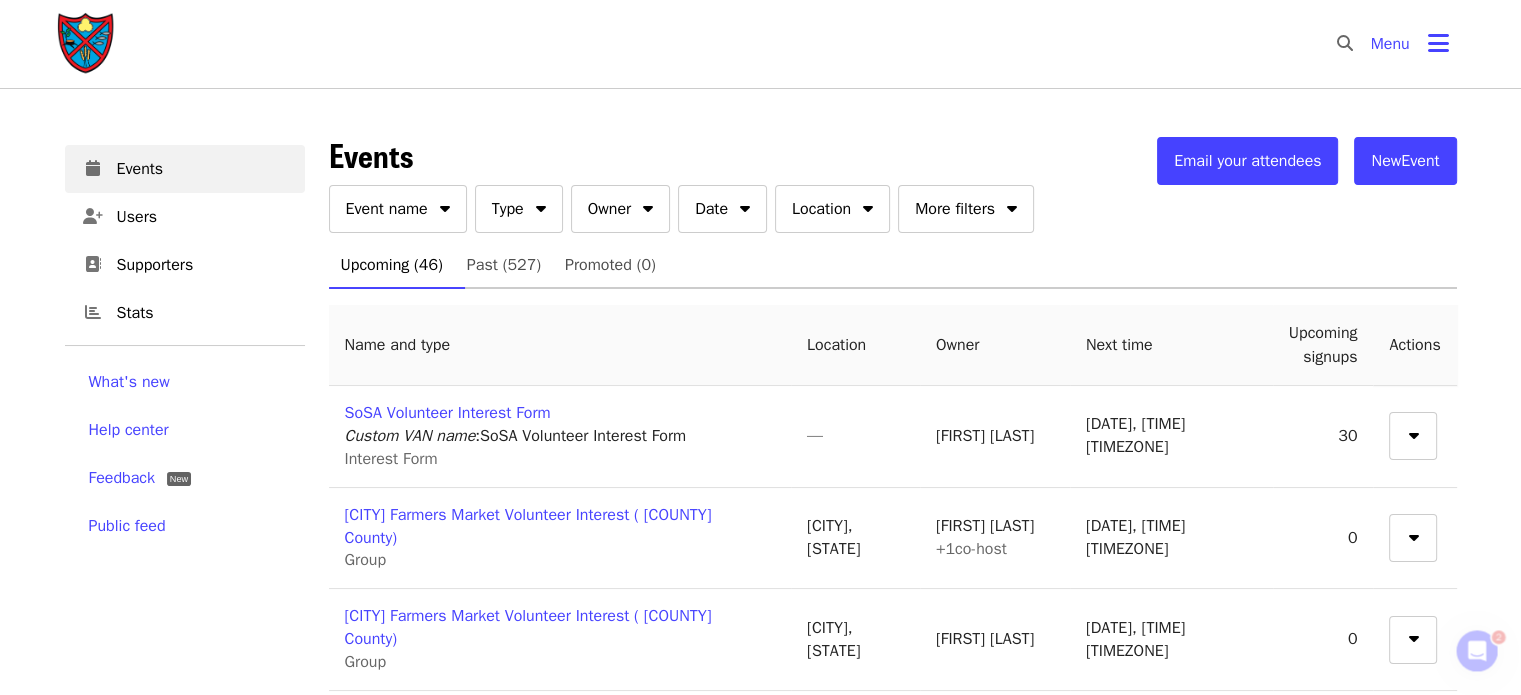 scroll, scrollTop: 0, scrollLeft: 0, axis: both 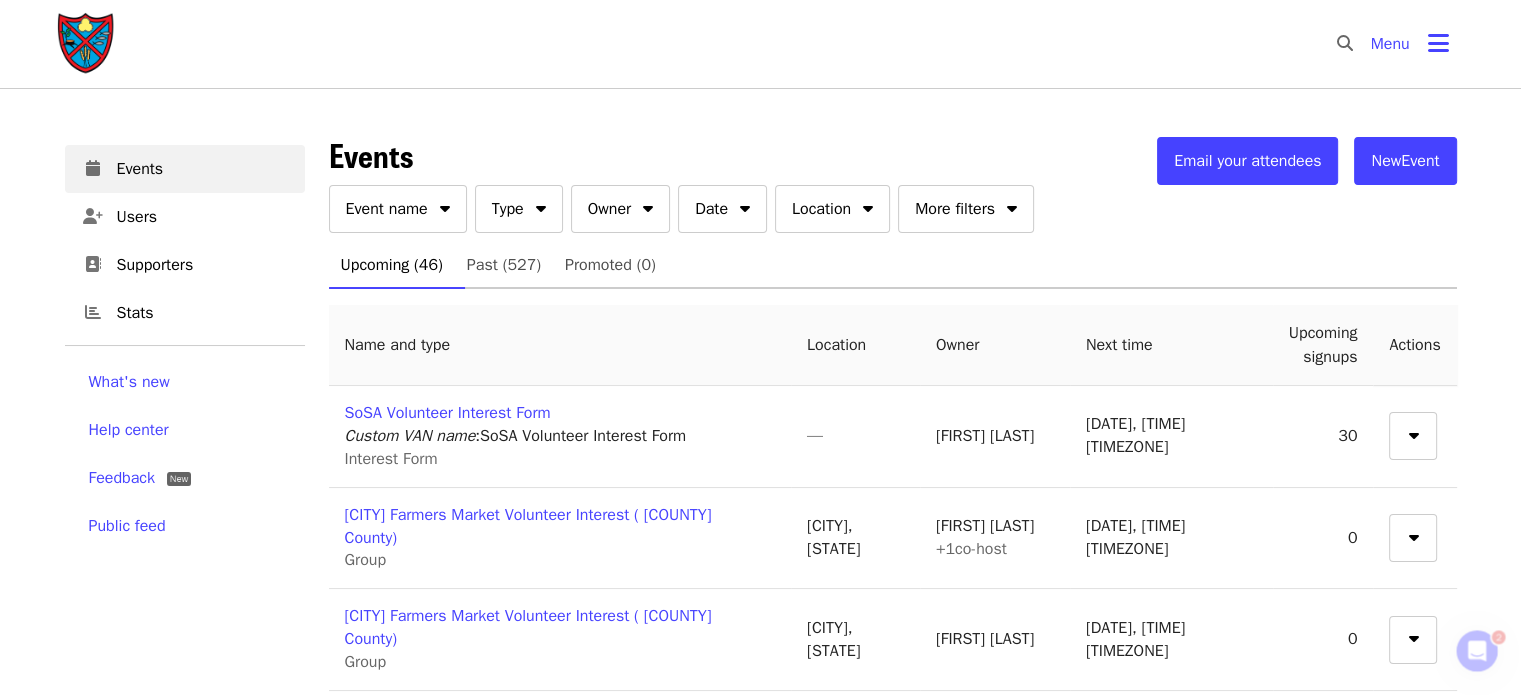 click at bounding box center [648, 205] 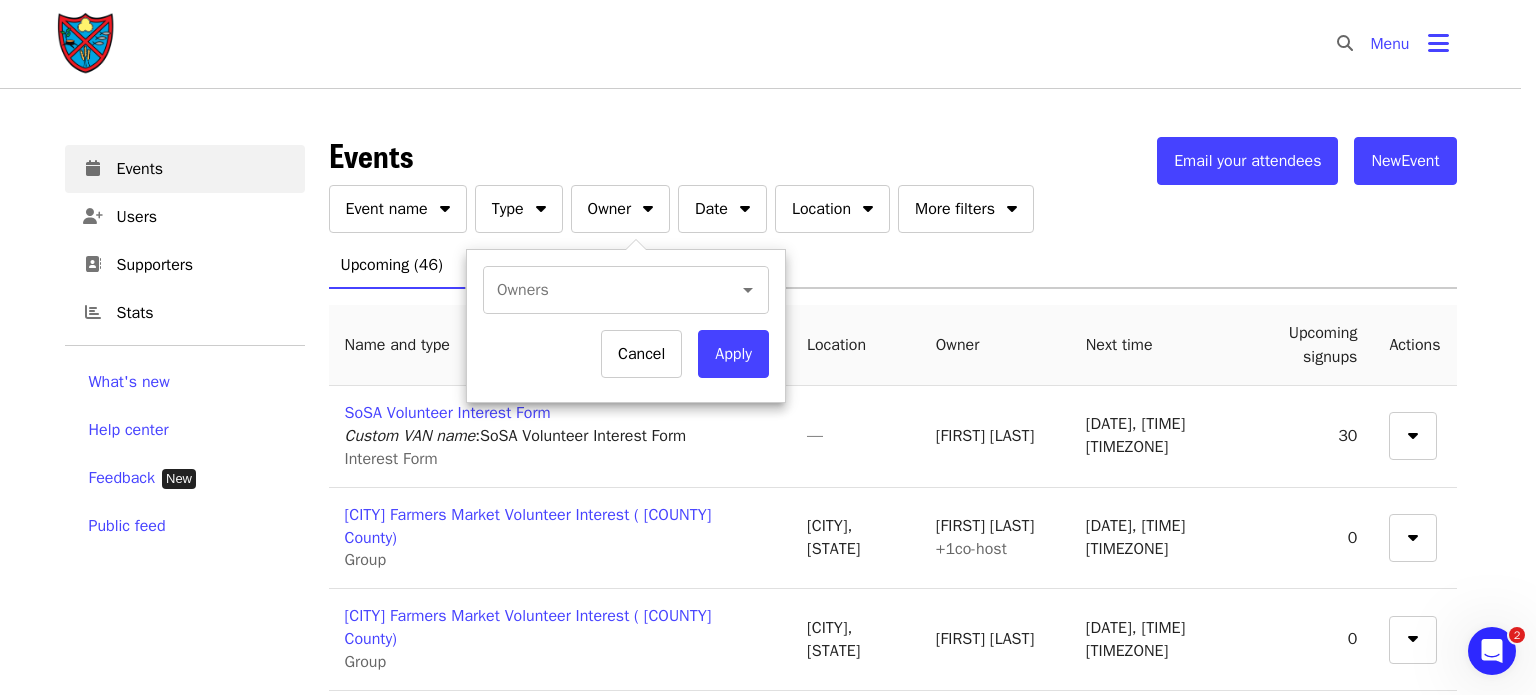 click on "Owners" at bounding box center [597, 290] 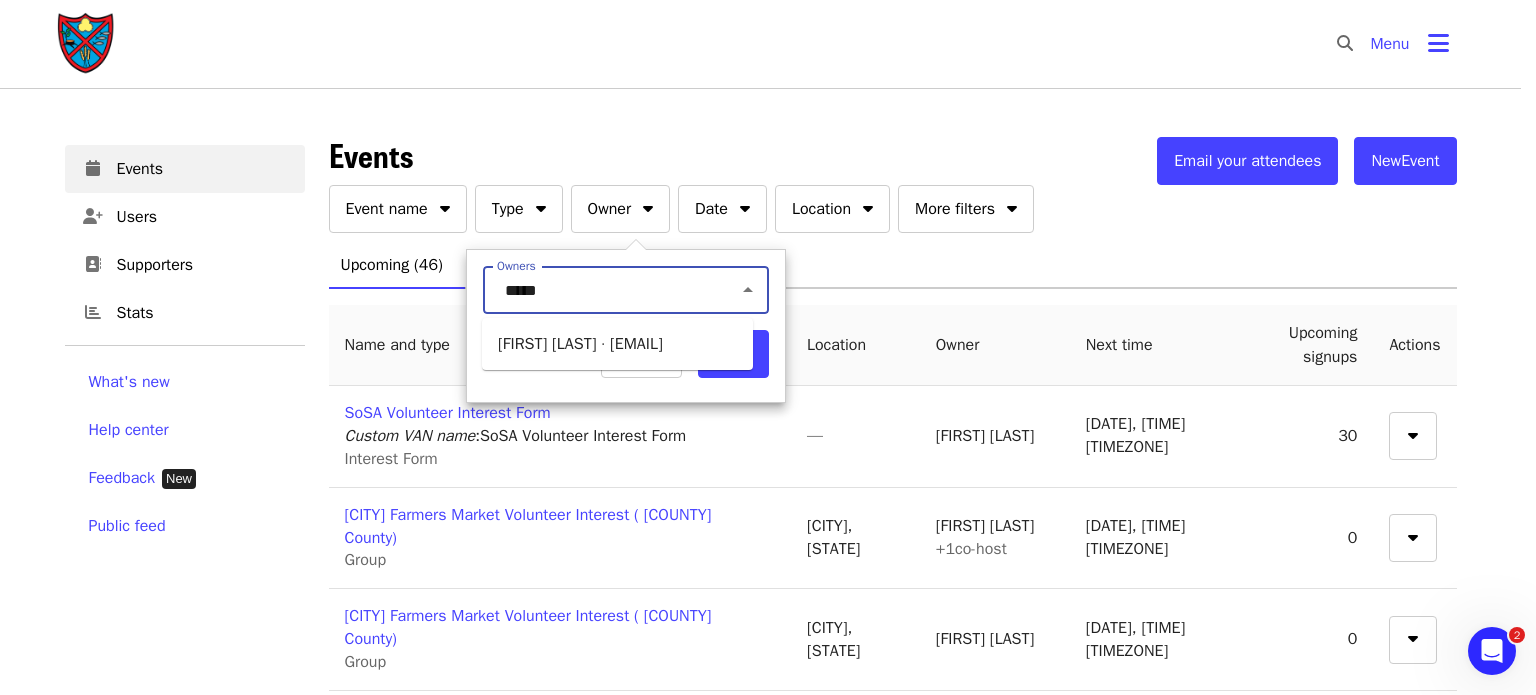 type on "*****" 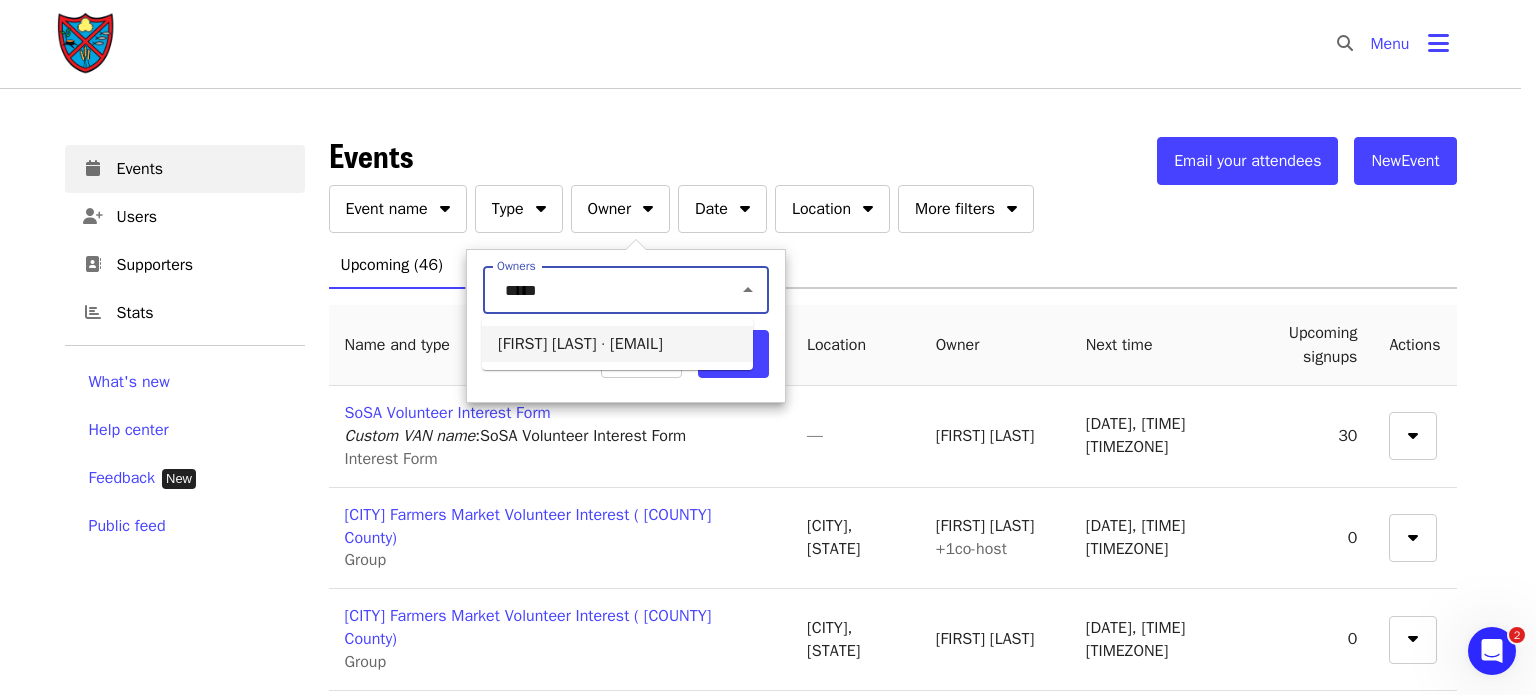 click on "[FIRST] [LAST] · [EMAIL]" at bounding box center (617, 344) 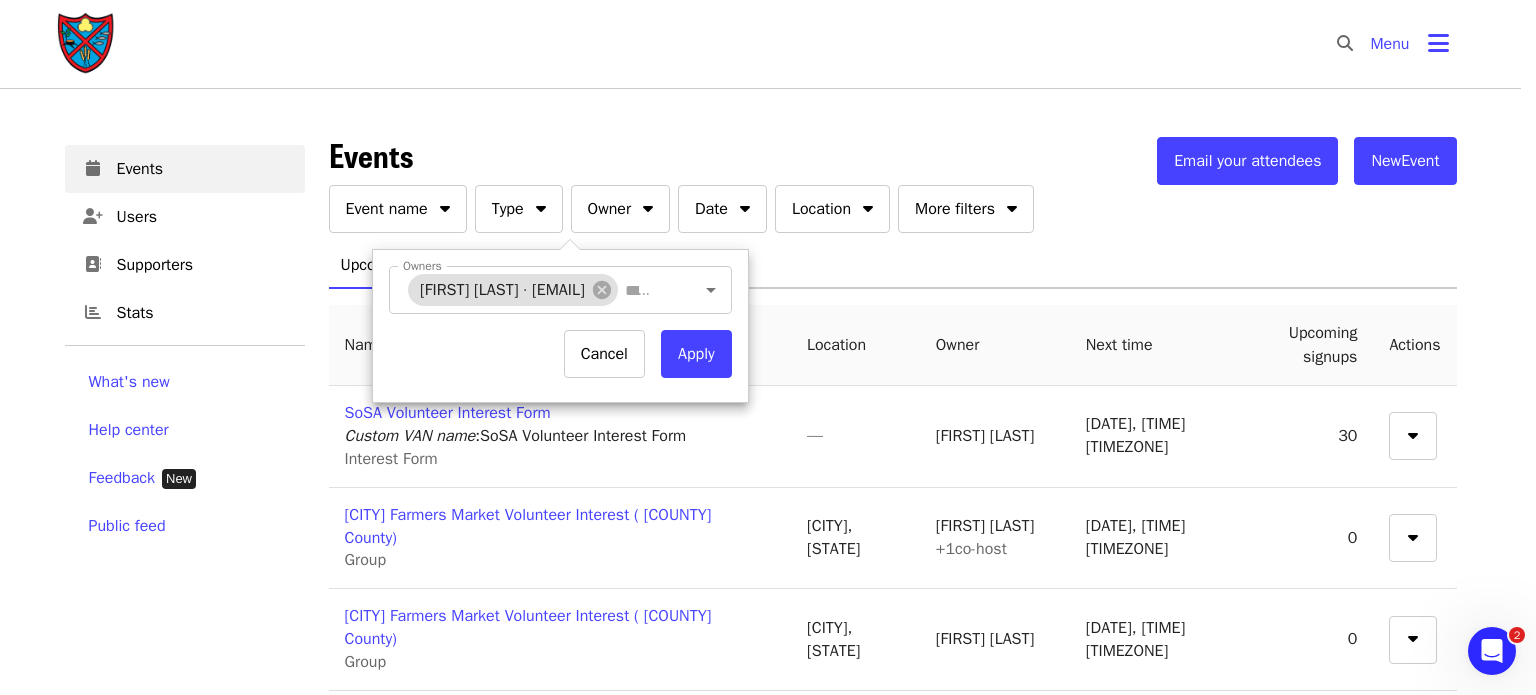 click on "Apply" at bounding box center (696, 354) 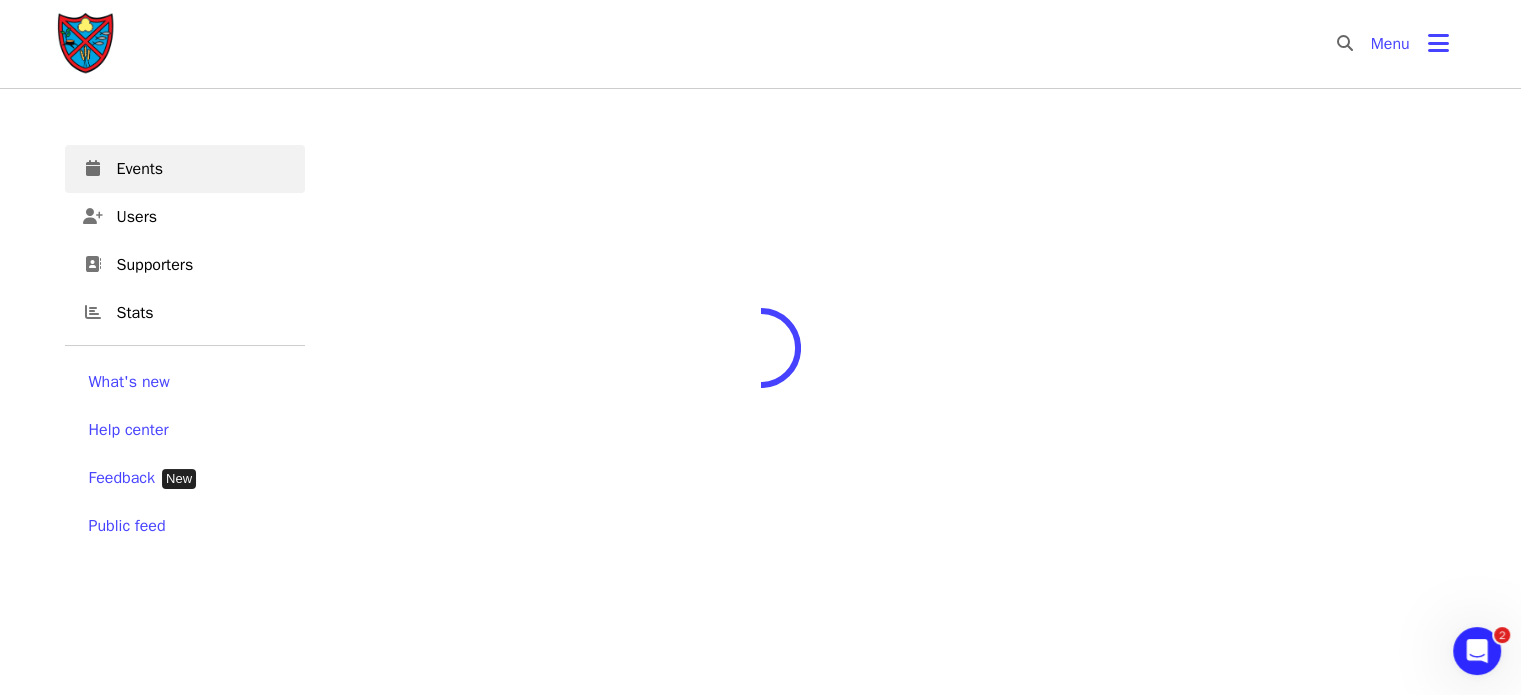 click at bounding box center (893, 508) 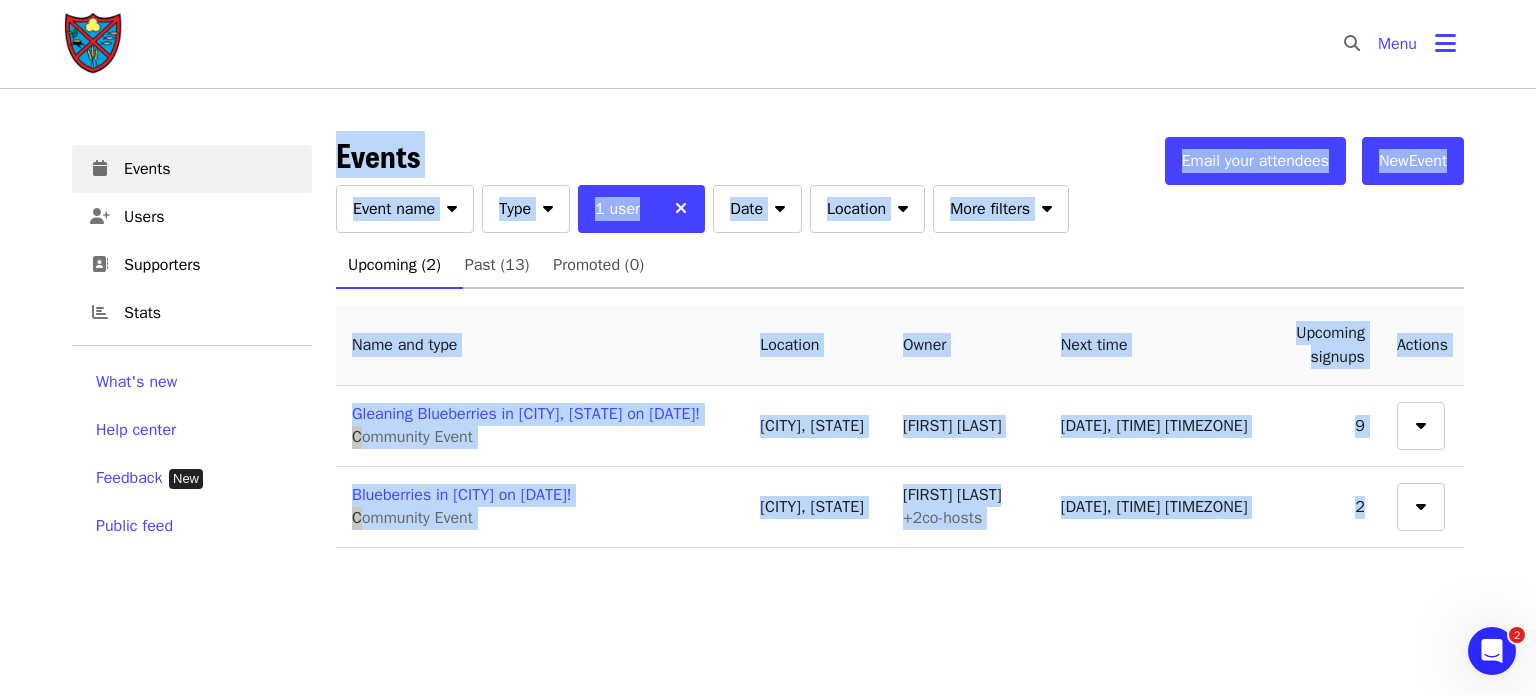 click on "Events Email your attendees New  Event Event name Type 1 user Date Location More filters Upcoming (2) Past (13) Promoted (0) Name and type Location Owner Next time Upcoming signups Actions Gleaning Blueberries in [CITY], [STATE] on [DATE]! Community Event [CITY], [STATE] [FIRST] [LAST] [DATE], [TIME] [TIMEZONE] 9 Blueberries in [CITY] on [DATE]! Community Event [CITY], [STATE] [FIRST] [LAST] + 2  co-host s [DATE], [TIME] [TIMEZONE] 2" at bounding box center [900, 361] 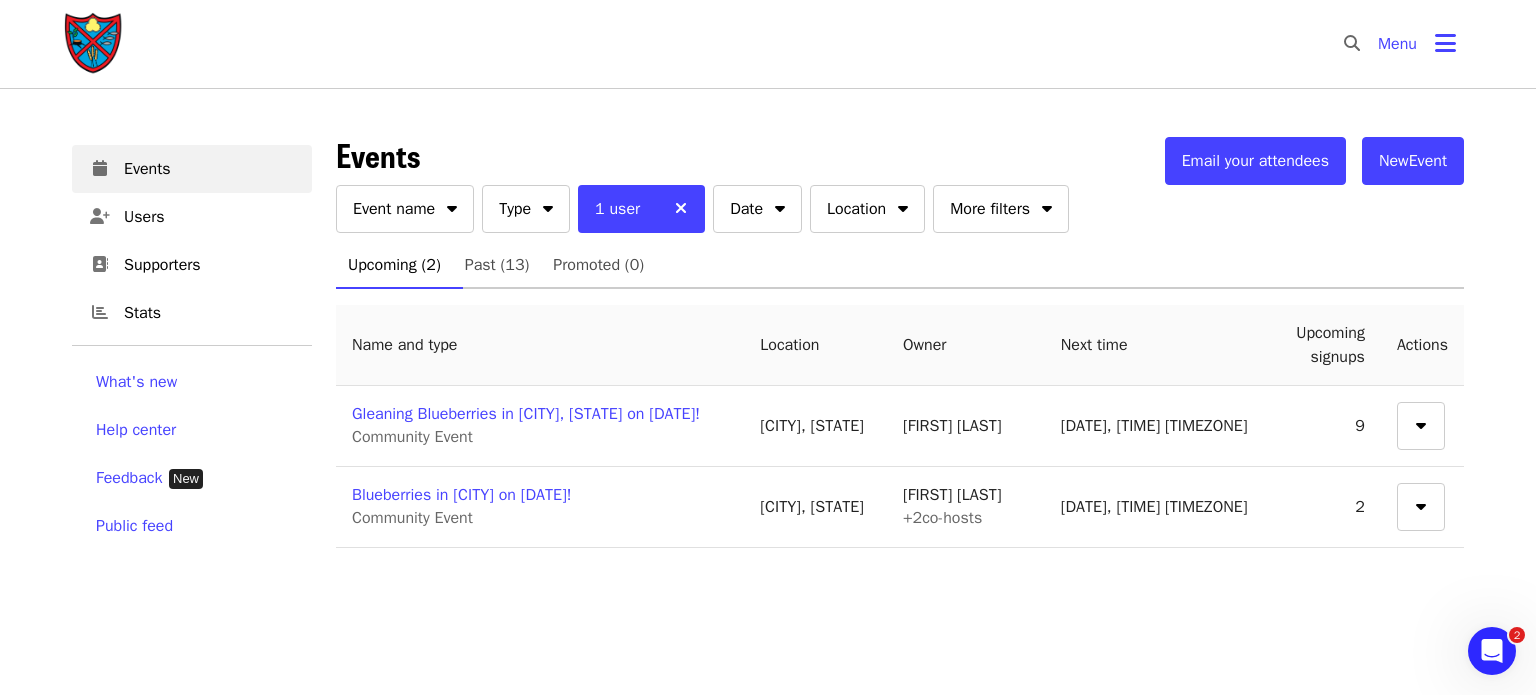 click on "Gleaning Blueberries in [CITY], [STATE] on [DATE]!" at bounding box center (526, 414) 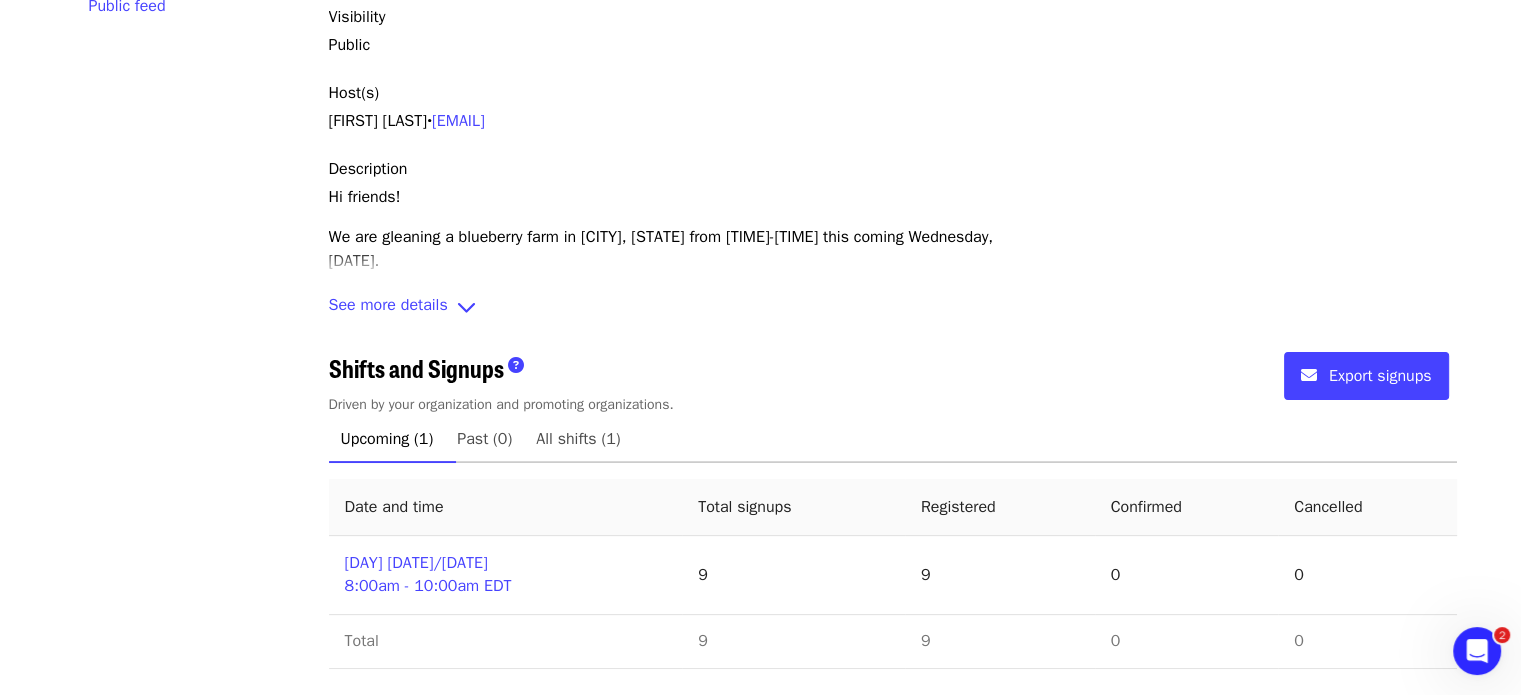 scroll, scrollTop: 0, scrollLeft: 0, axis: both 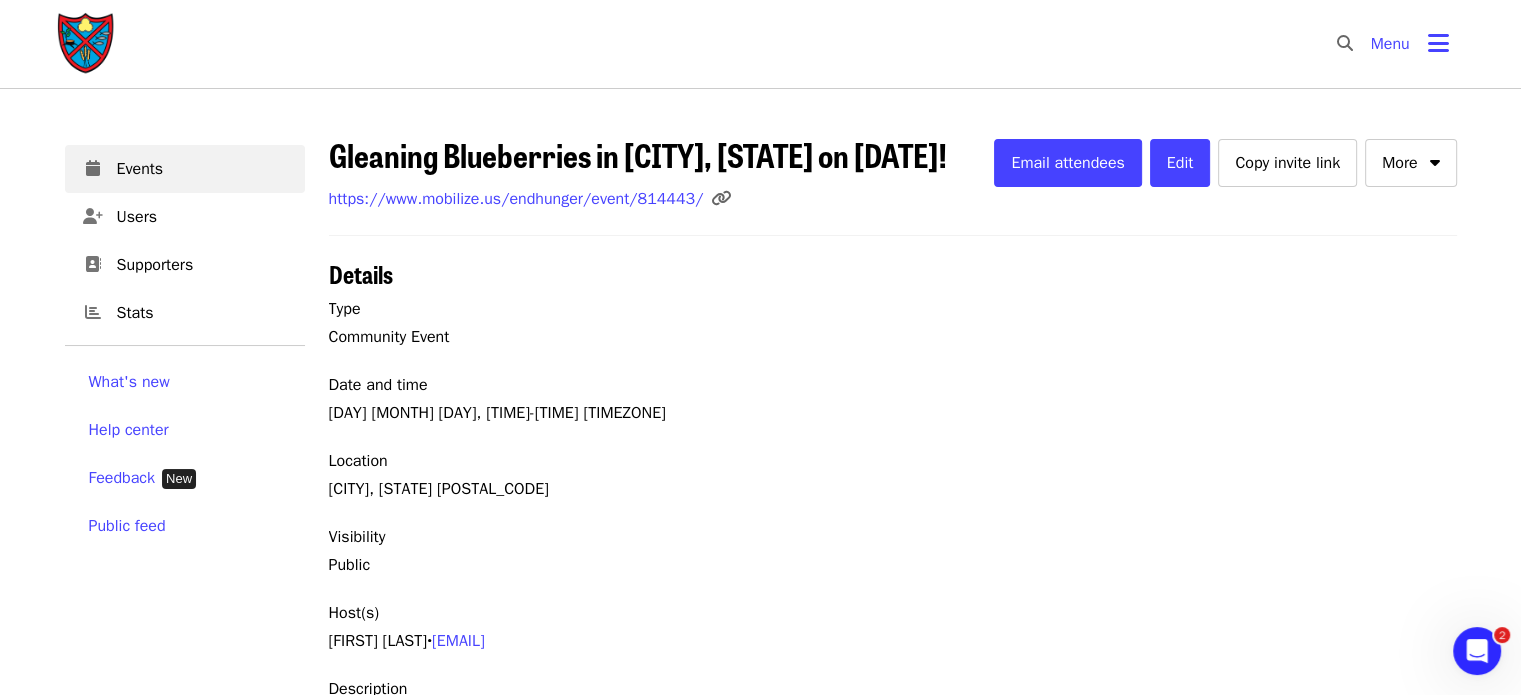 click on "Edit" at bounding box center [1180, 163] 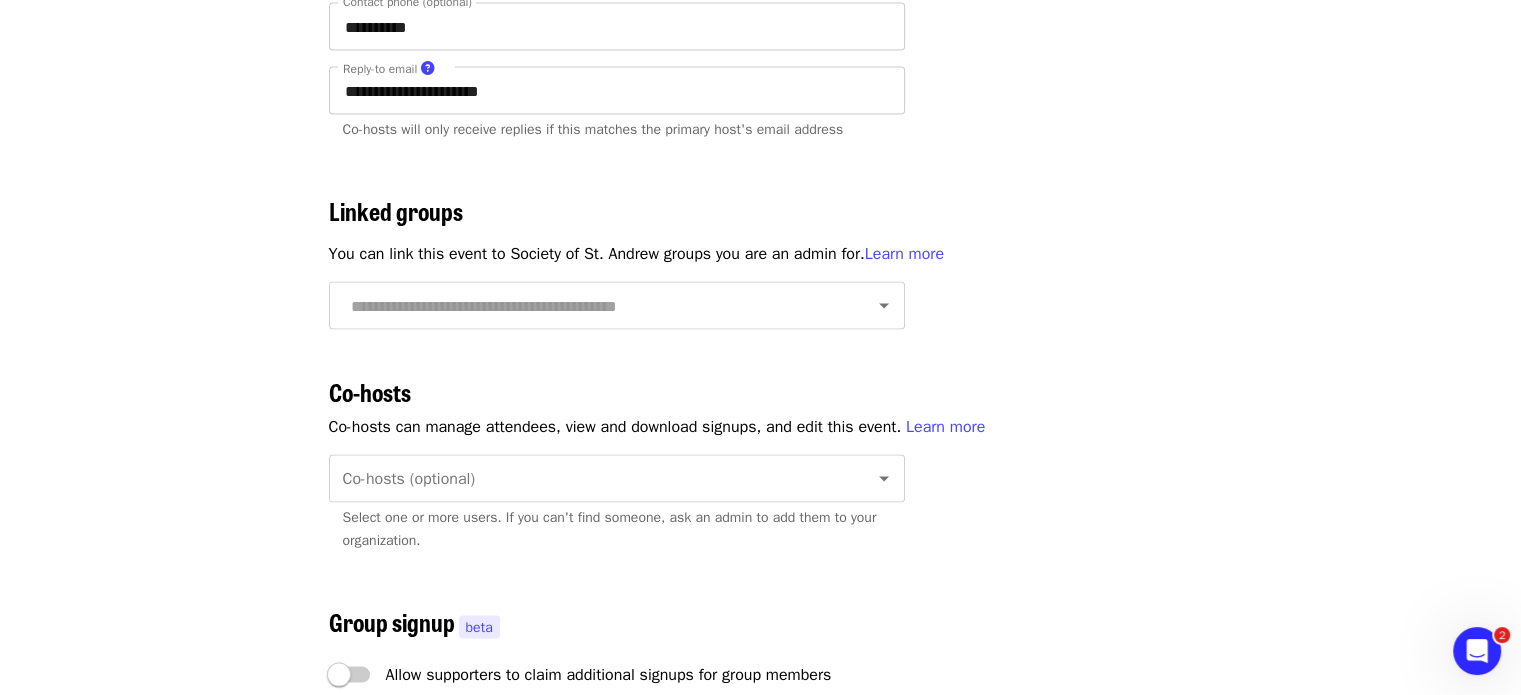 scroll, scrollTop: 3860, scrollLeft: 0, axis: vertical 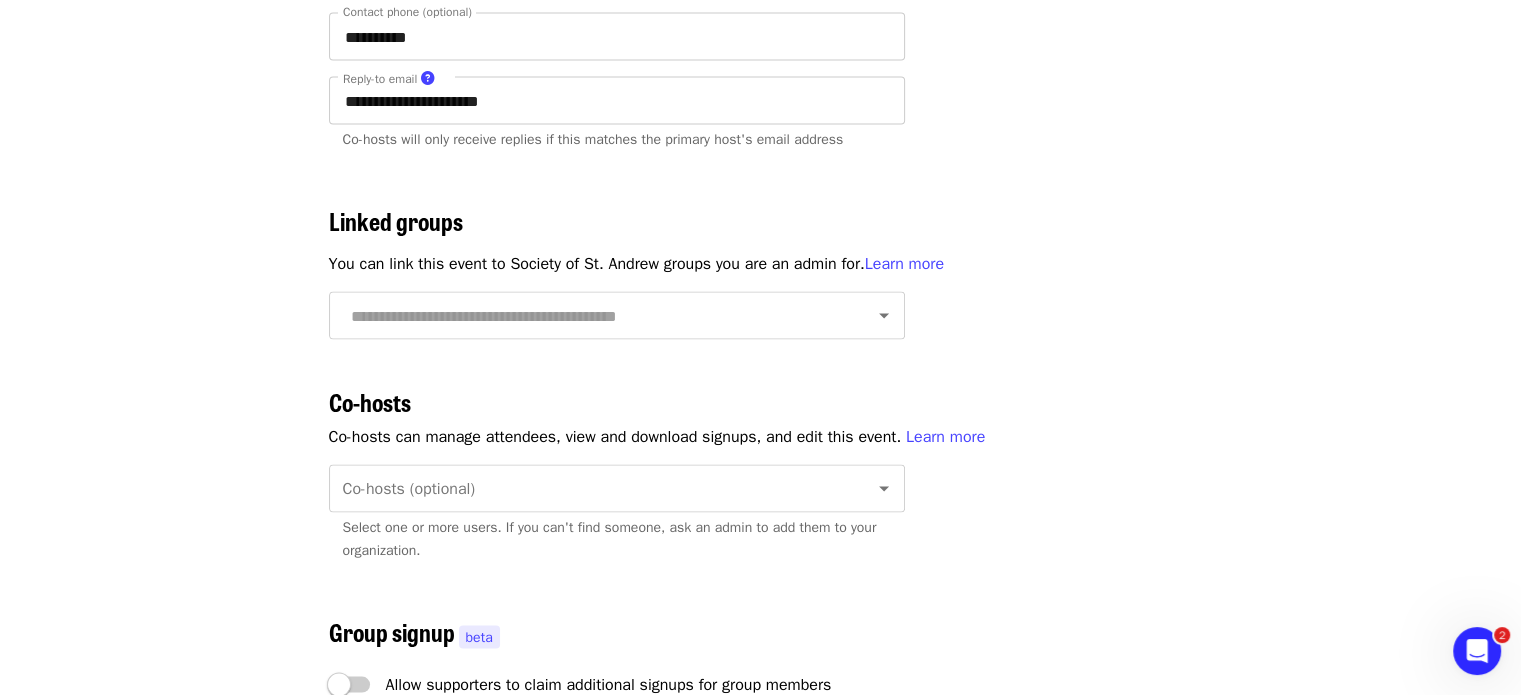 click on "Co-hosts (optional)" at bounding box center [592, 489] 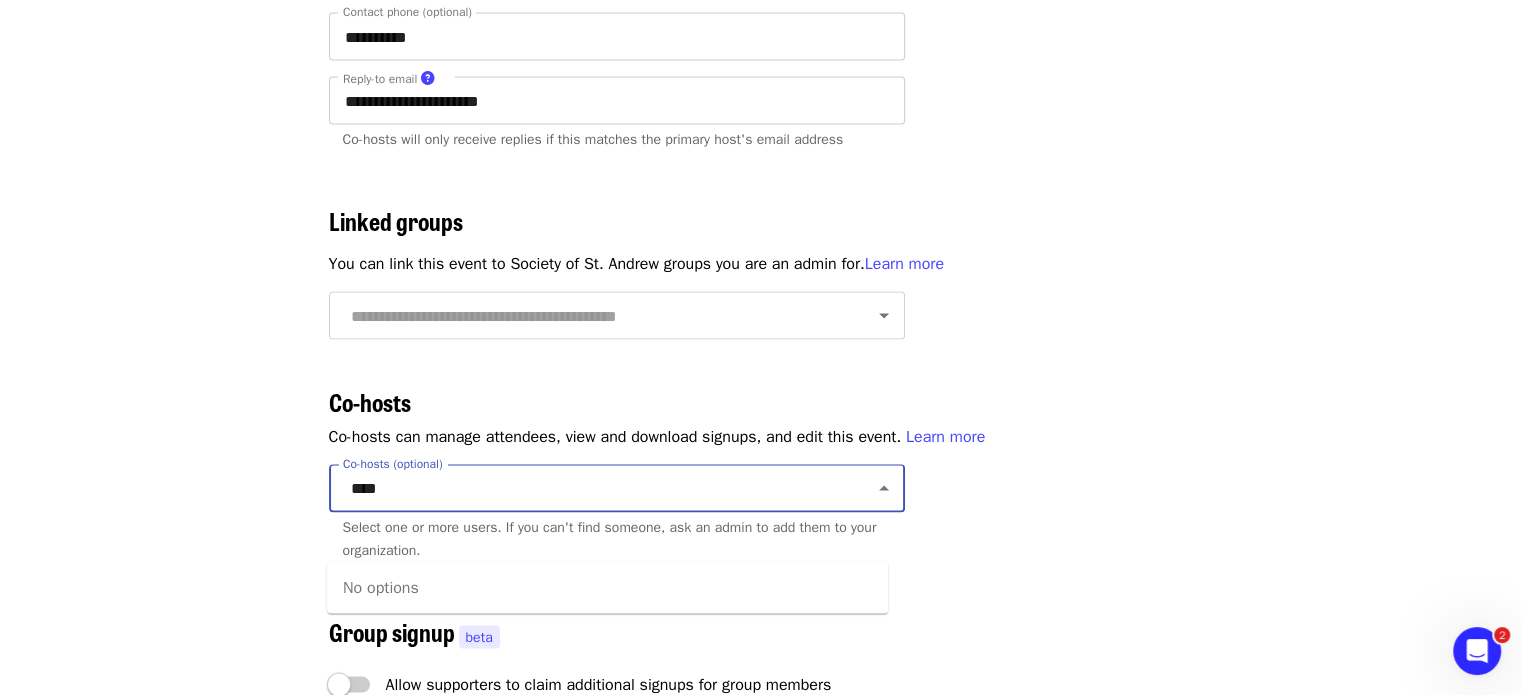 type on "*****" 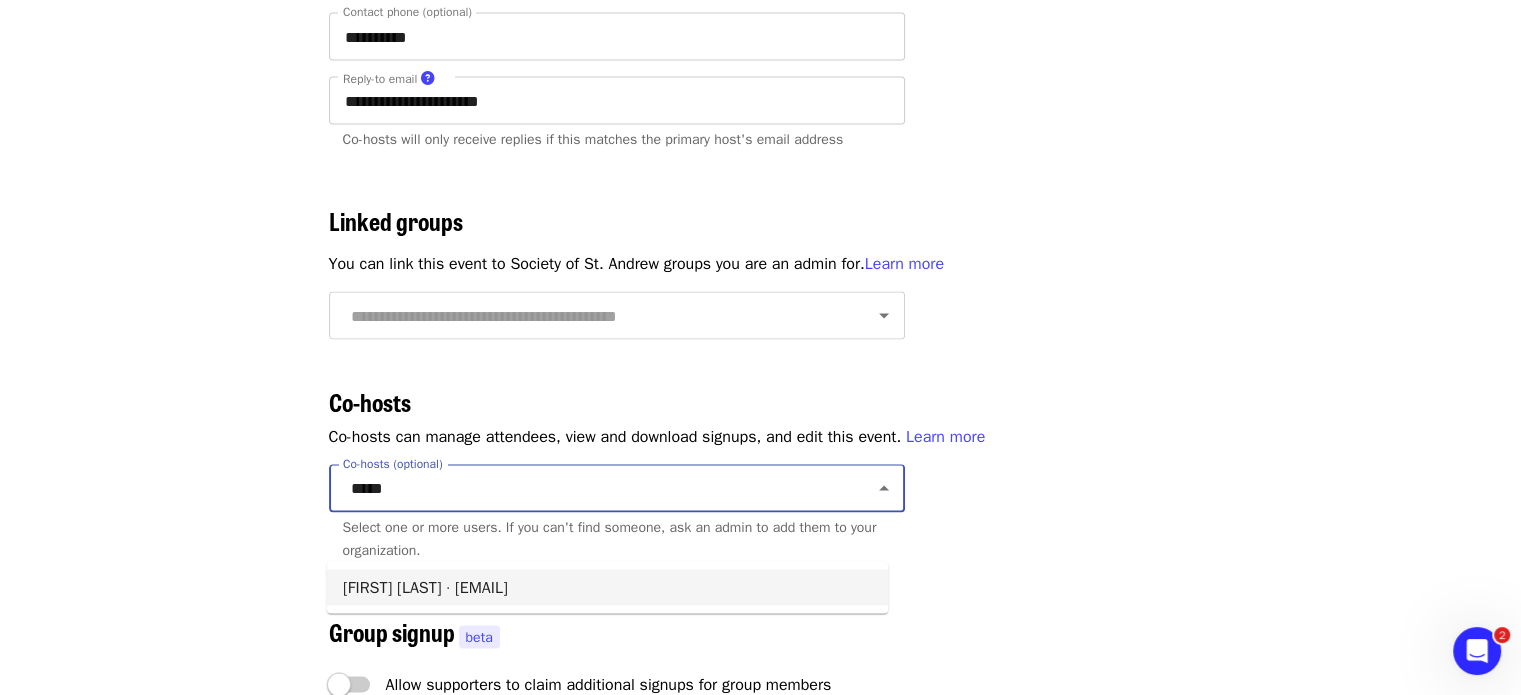 click on "[FIRST] [LAST] · [EMAIL]" at bounding box center [607, 588] 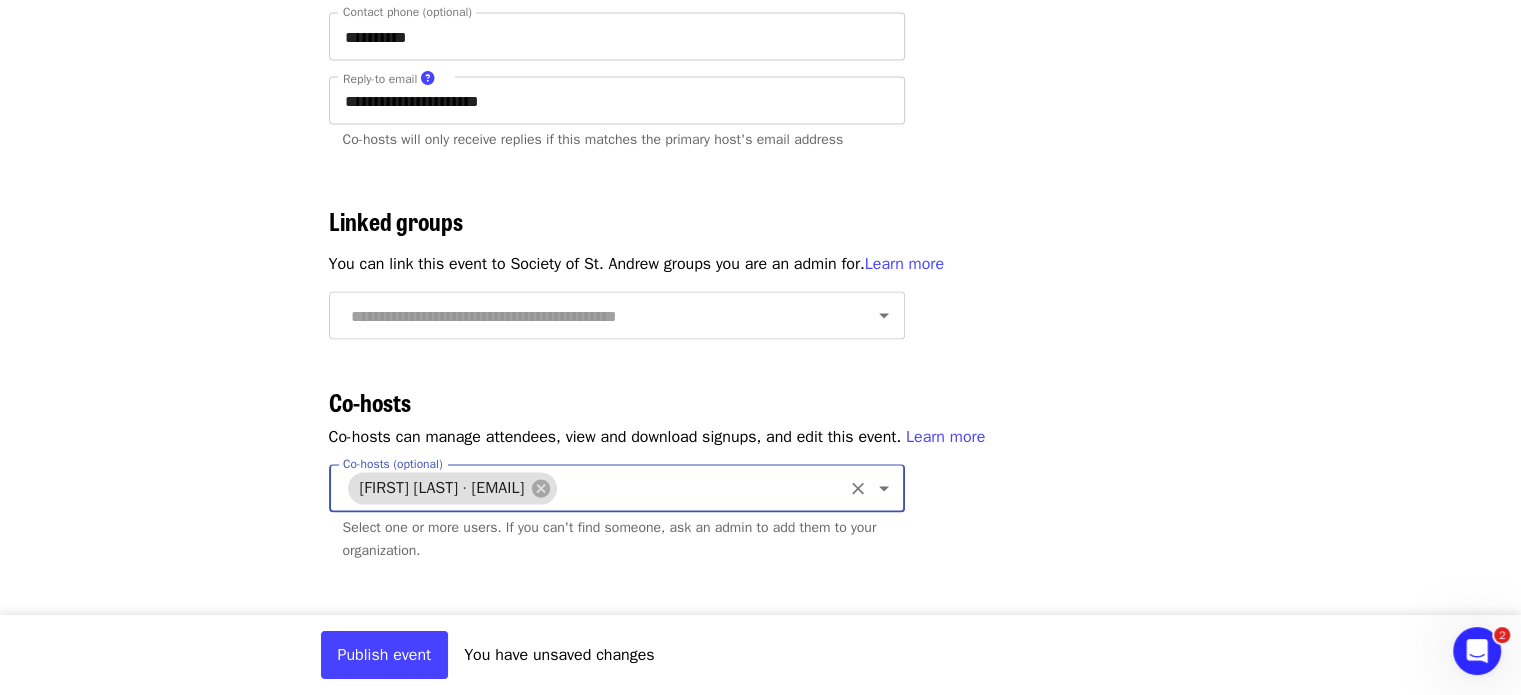 click on "Publish event" at bounding box center [385, 655] 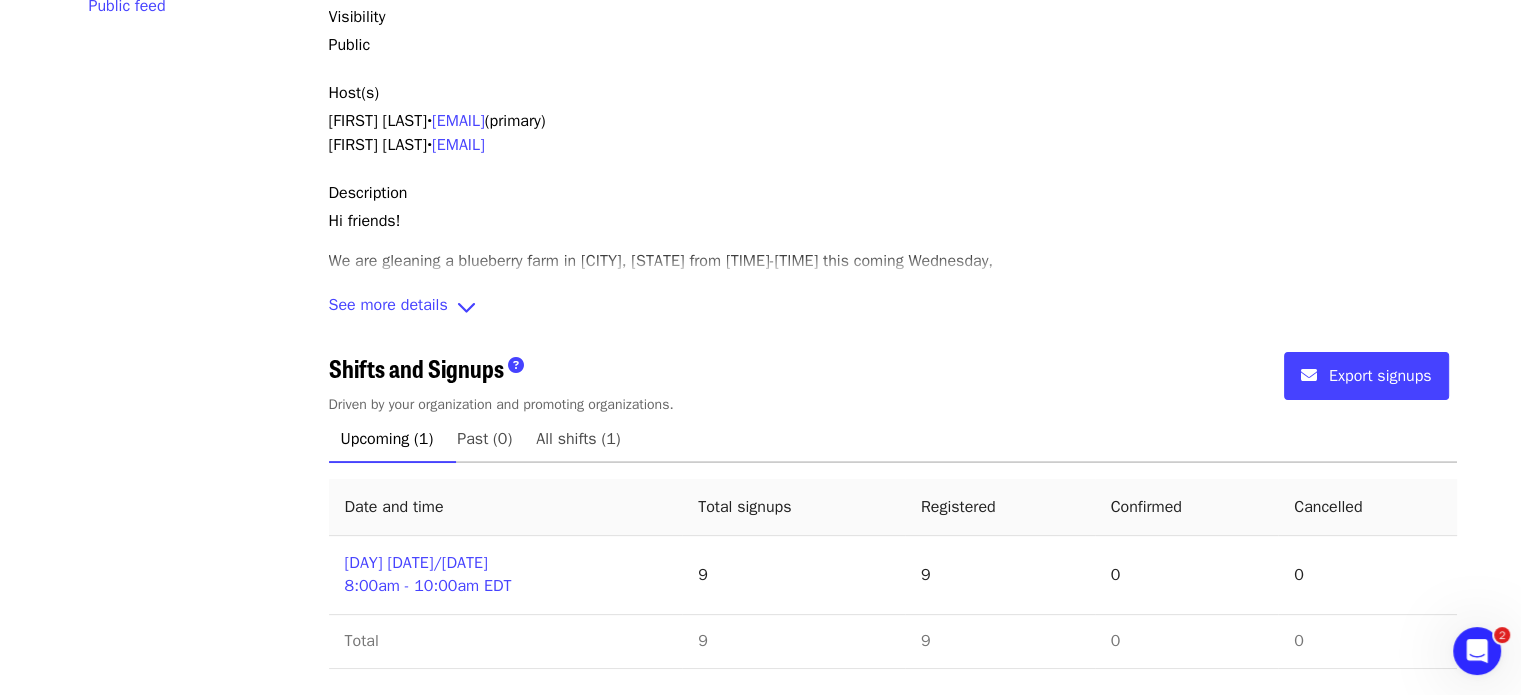 scroll, scrollTop: 0, scrollLeft: 0, axis: both 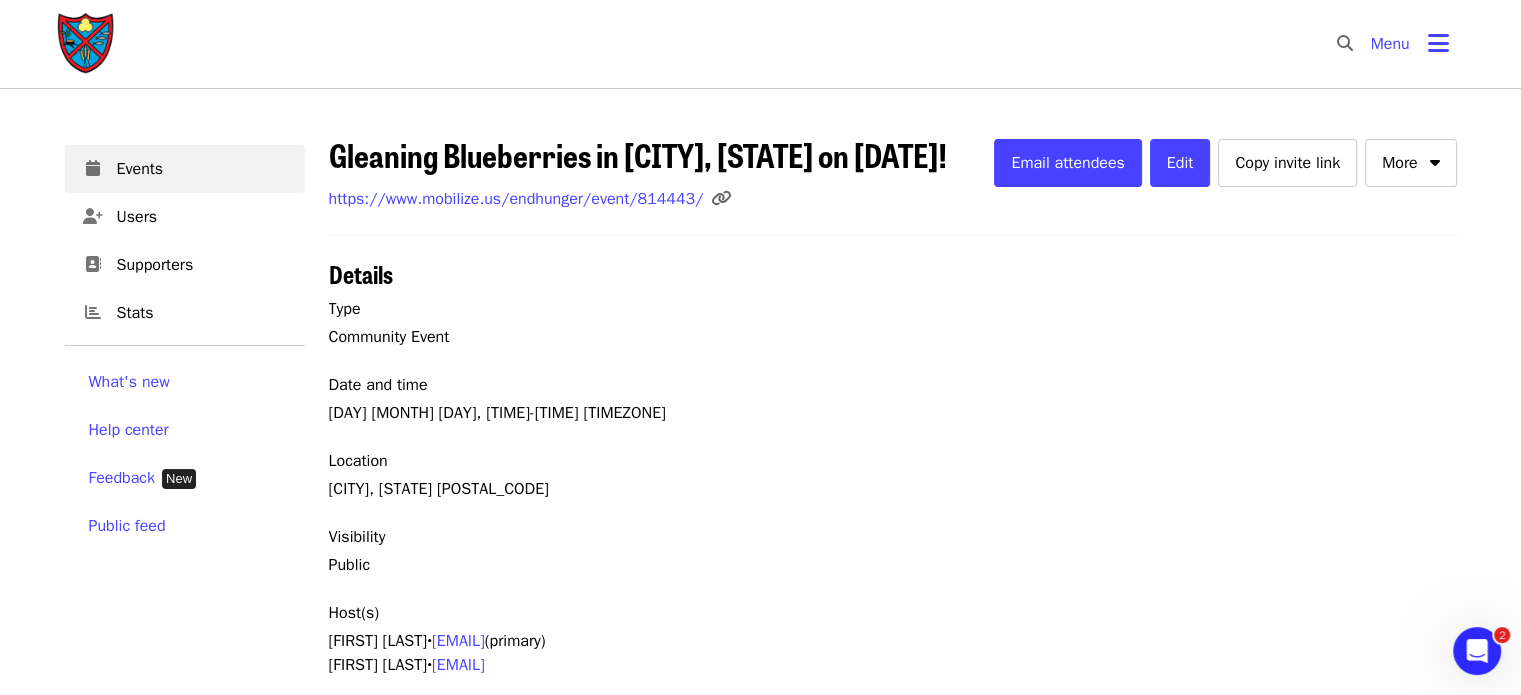 click on "https://www.mobilize.us/endhunger/event/814443/" at bounding box center (516, 199) 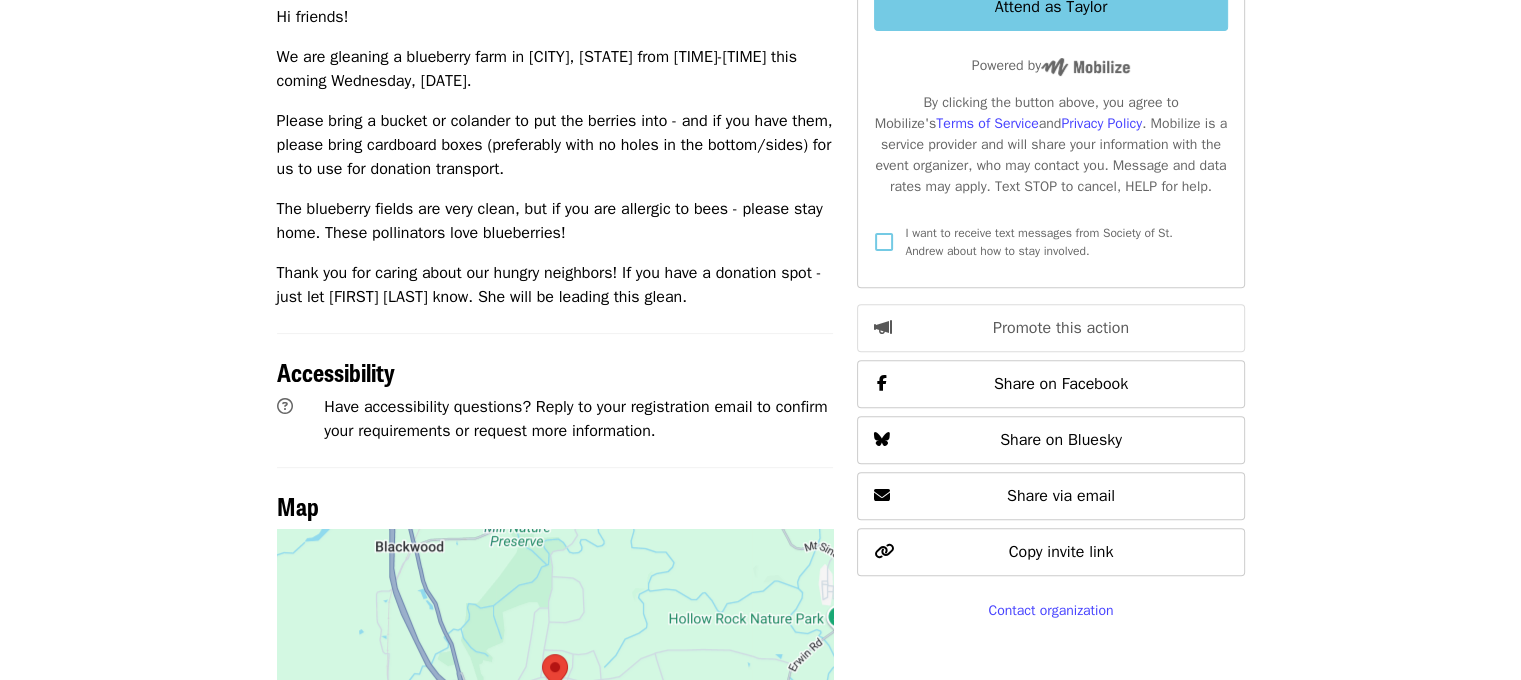 scroll, scrollTop: 0, scrollLeft: 0, axis: both 